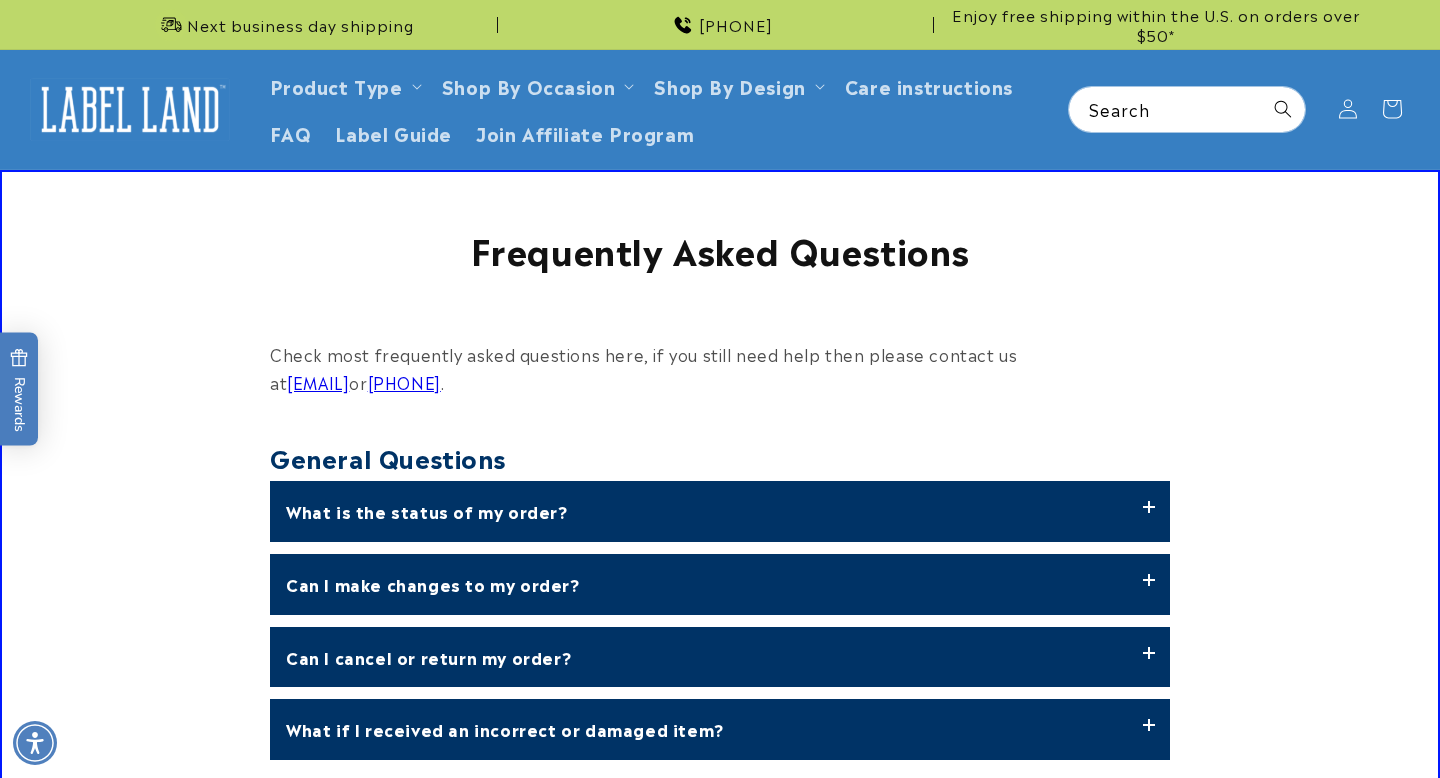 scroll, scrollTop: 0, scrollLeft: 0, axis: both 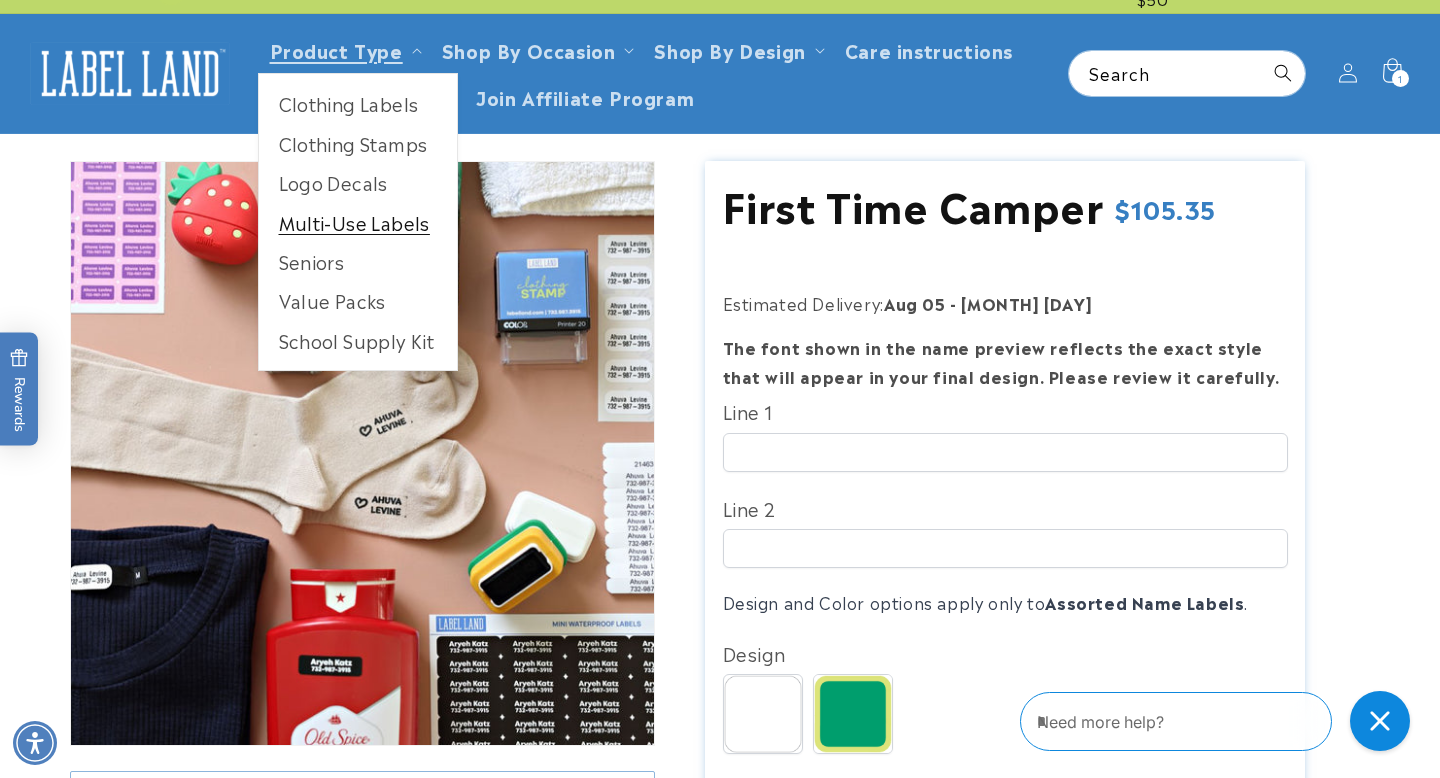 click on "Multi-Use Labels" at bounding box center (358, 222) 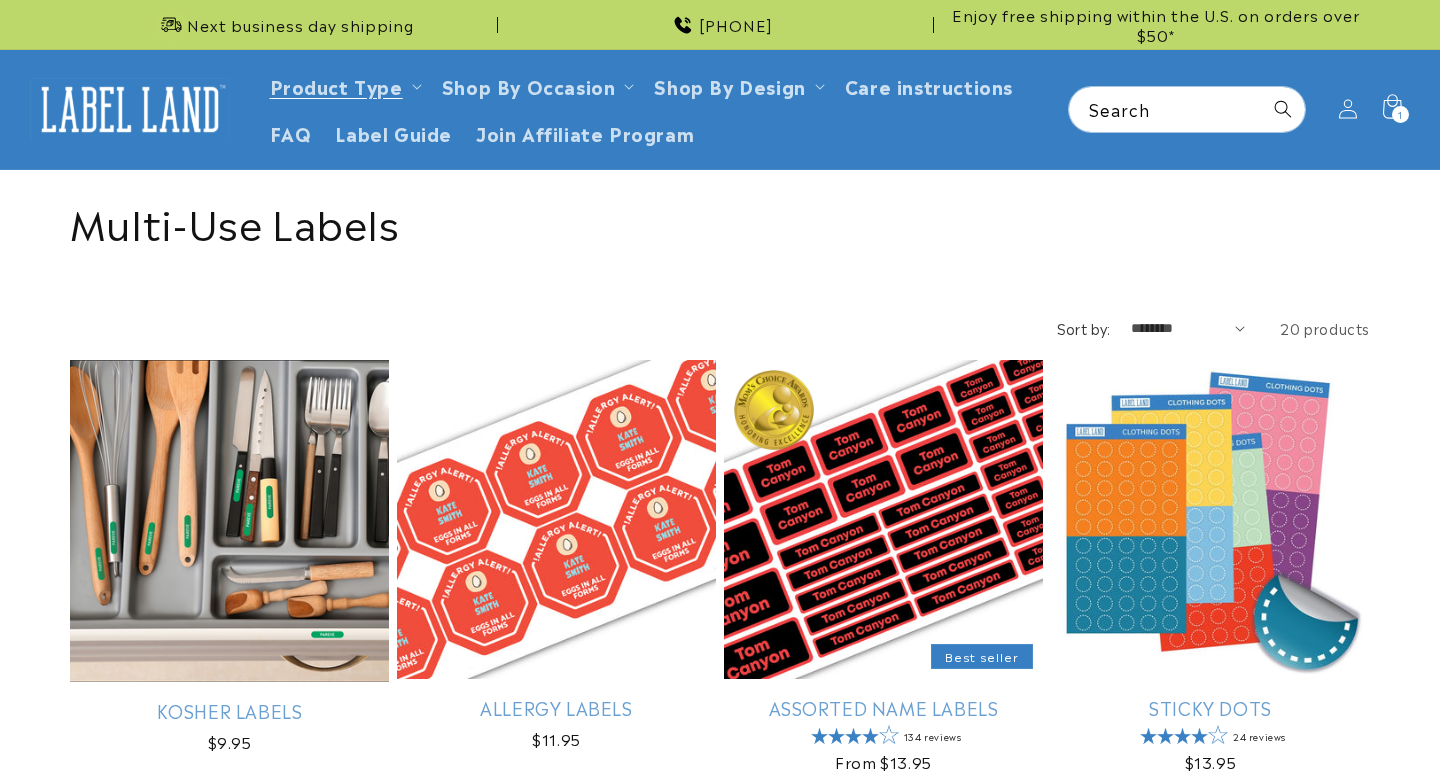 scroll, scrollTop: 191, scrollLeft: 0, axis: vertical 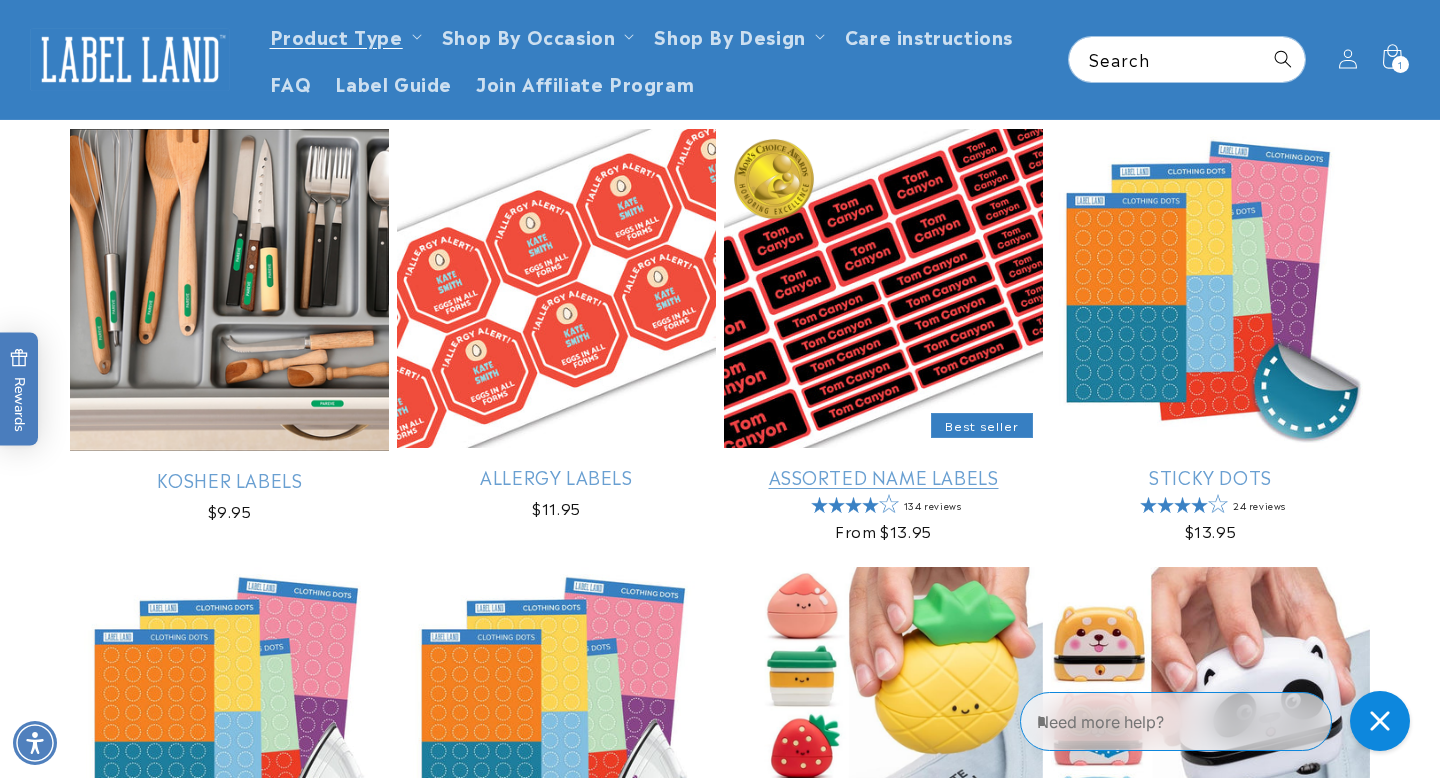 click on "Assorted Name Labels" at bounding box center [883, 476] 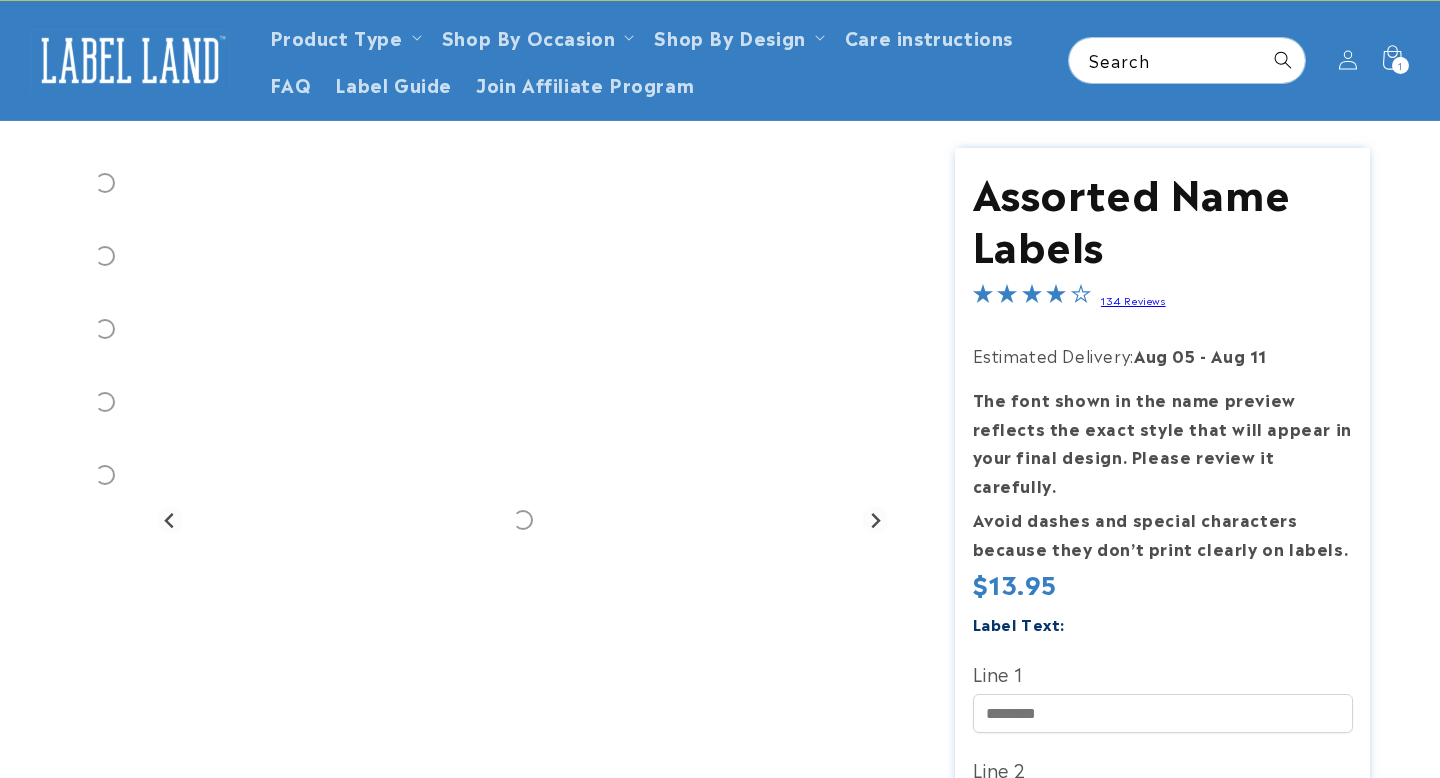 scroll, scrollTop: 49, scrollLeft: 0, axis: vertical 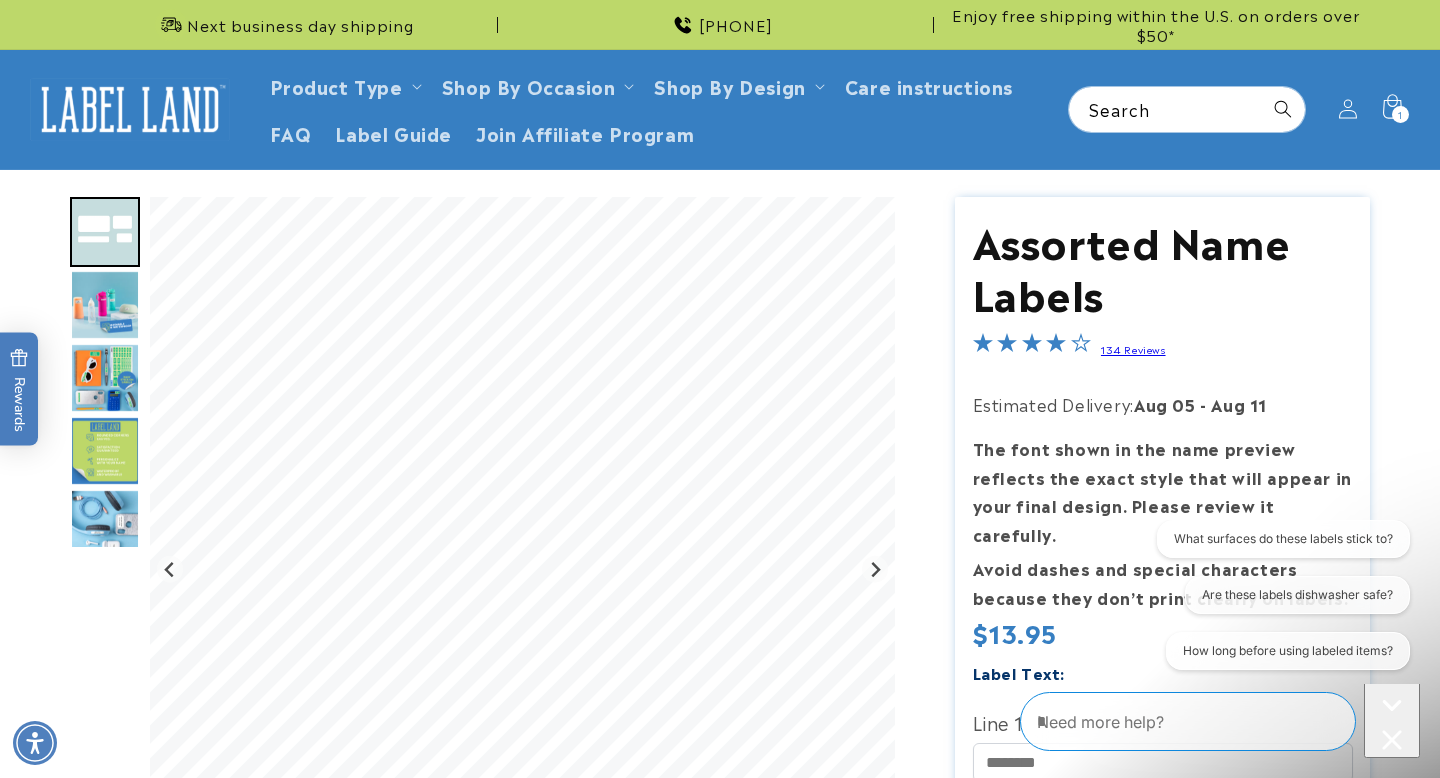 click at bounding box center (105, 305) 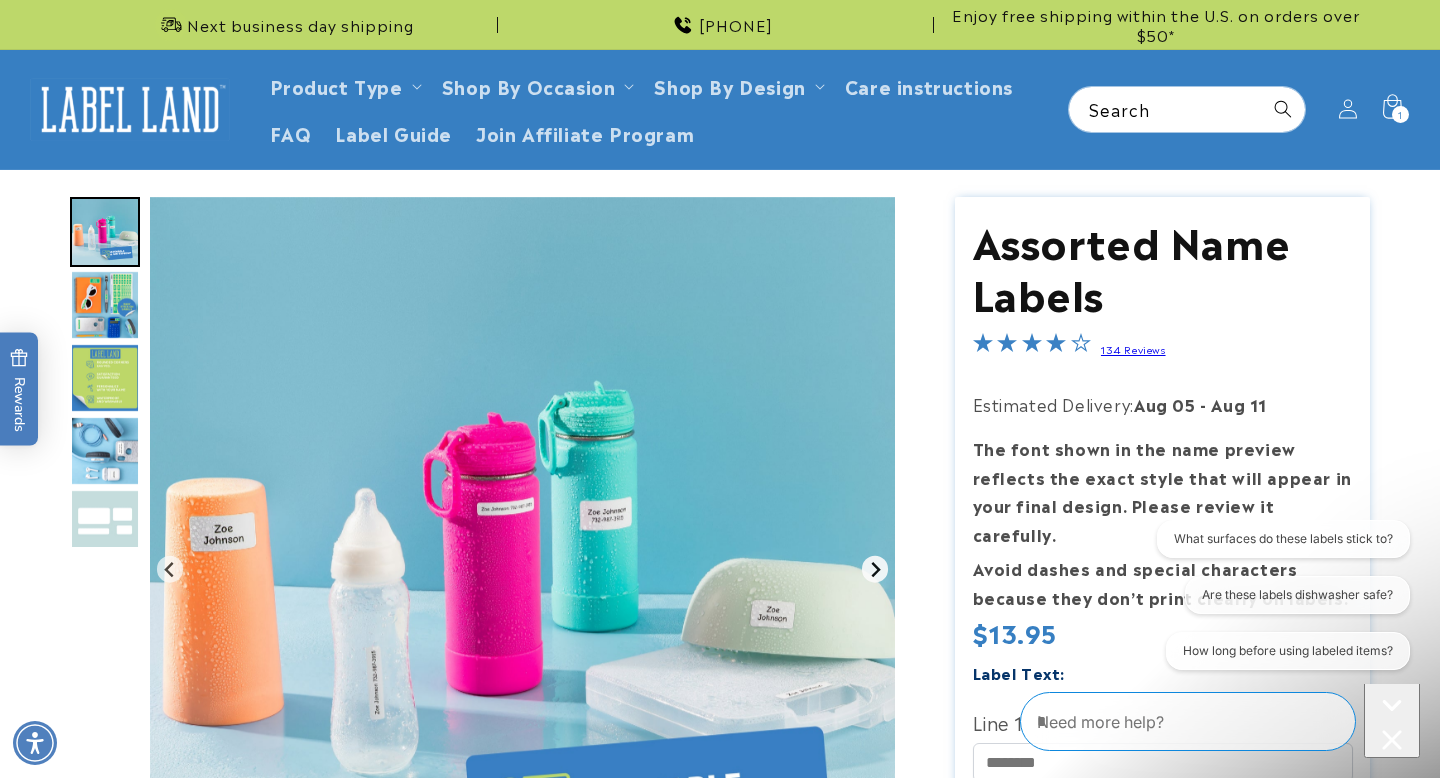 click 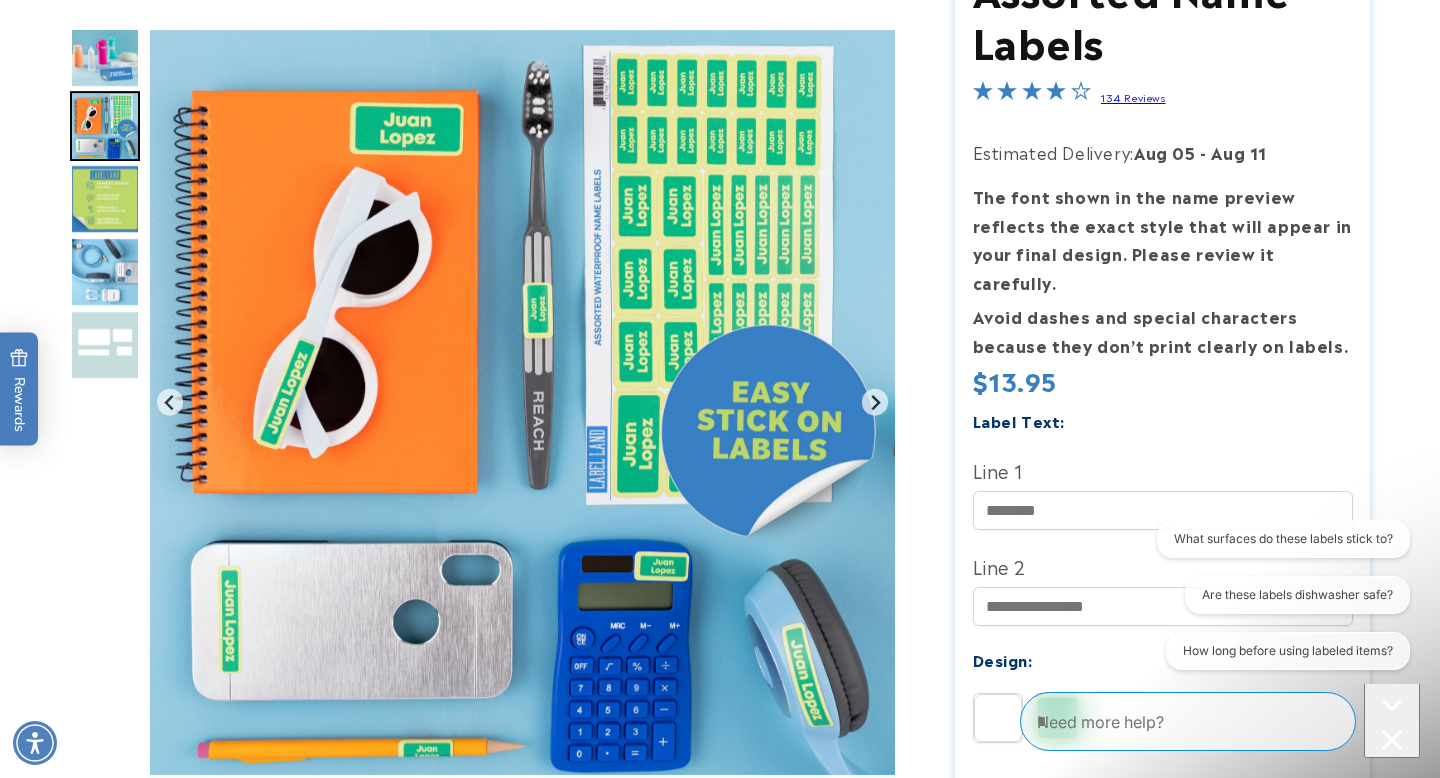 scroll, scrollTop: 255, scrollLeft: 0, axis: vertical 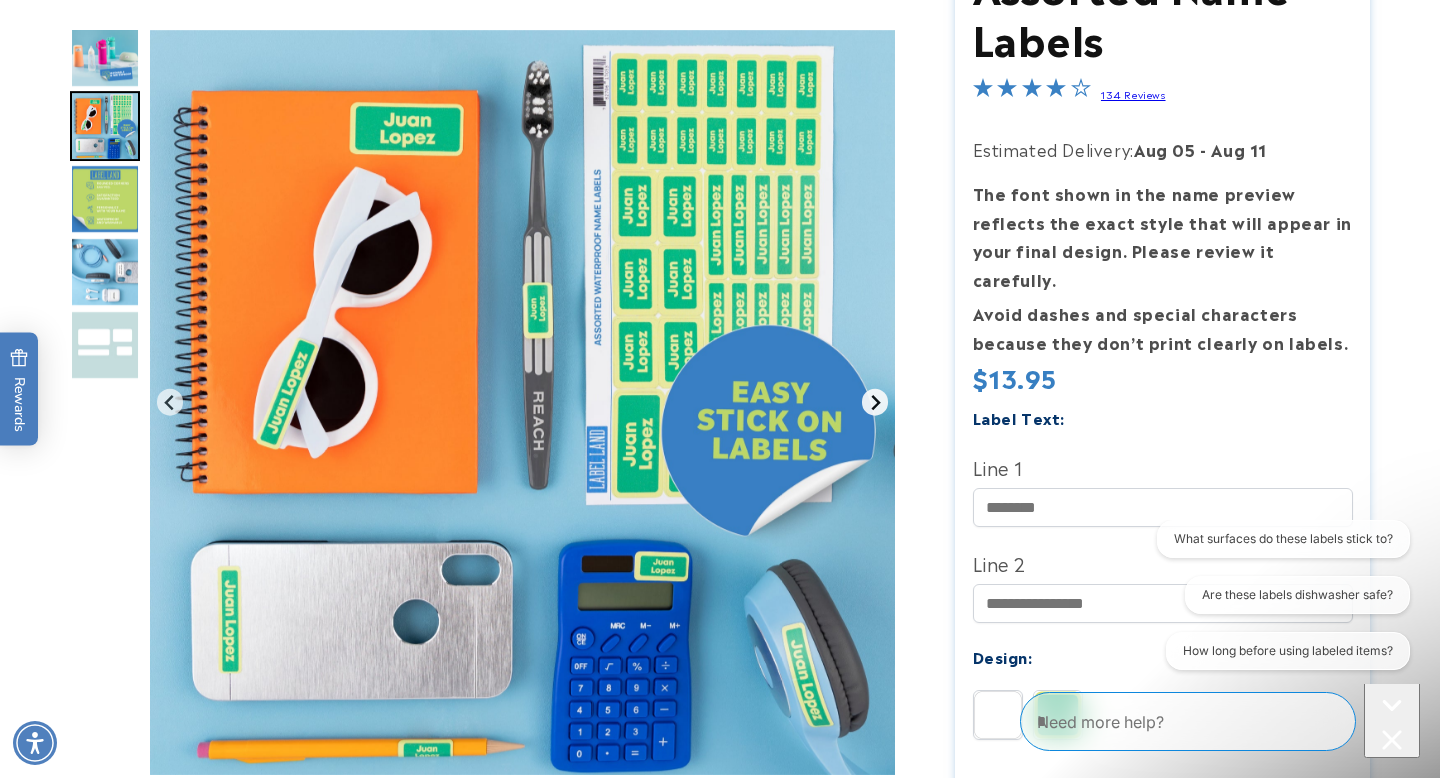 click 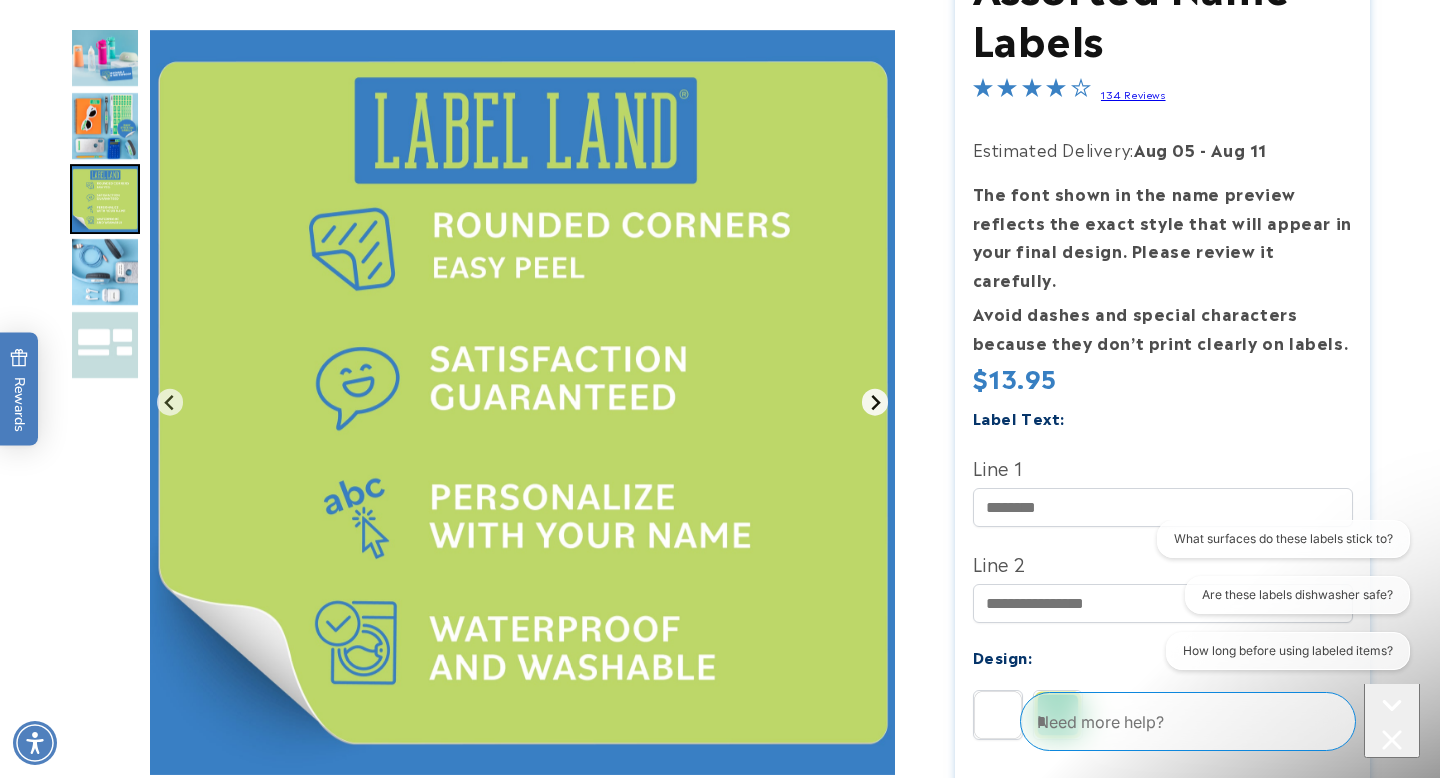 click 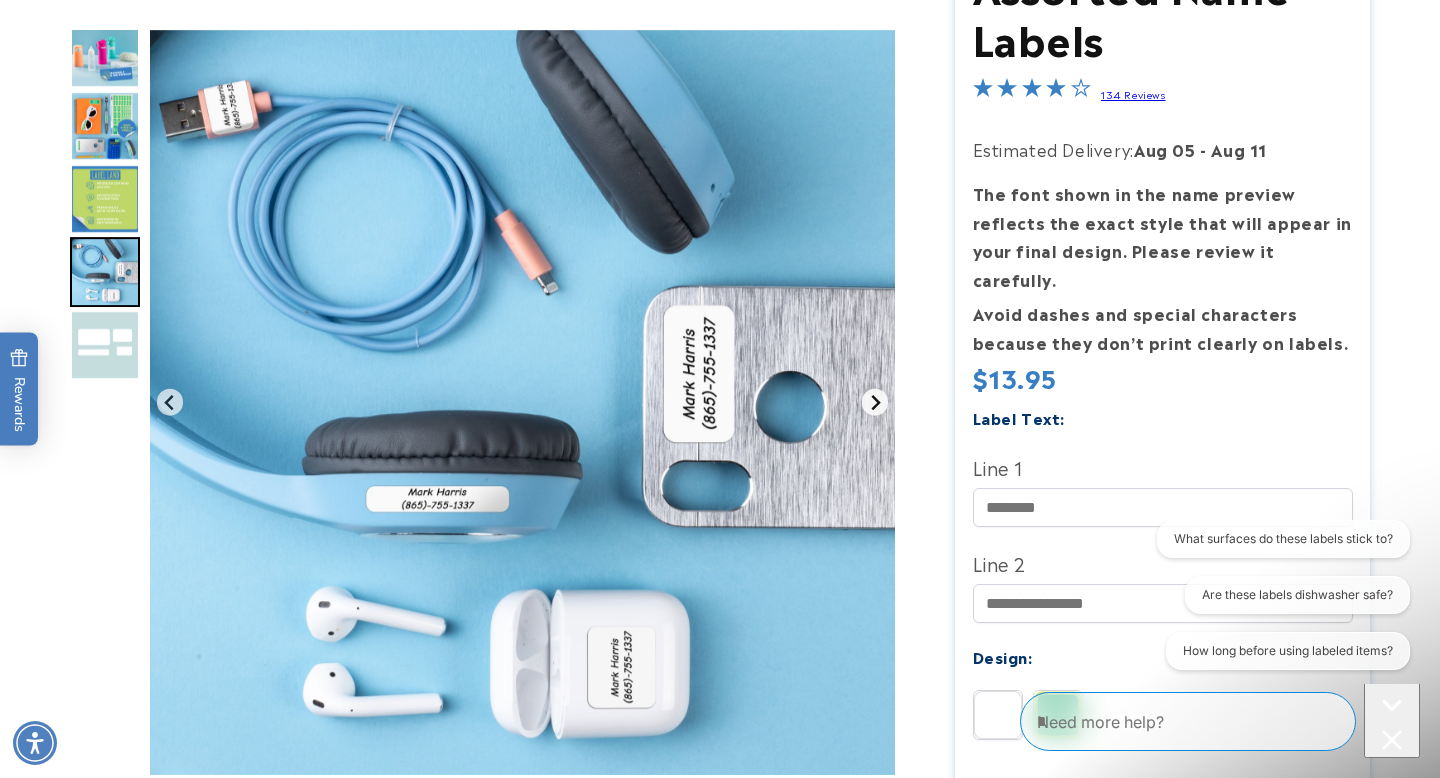 click 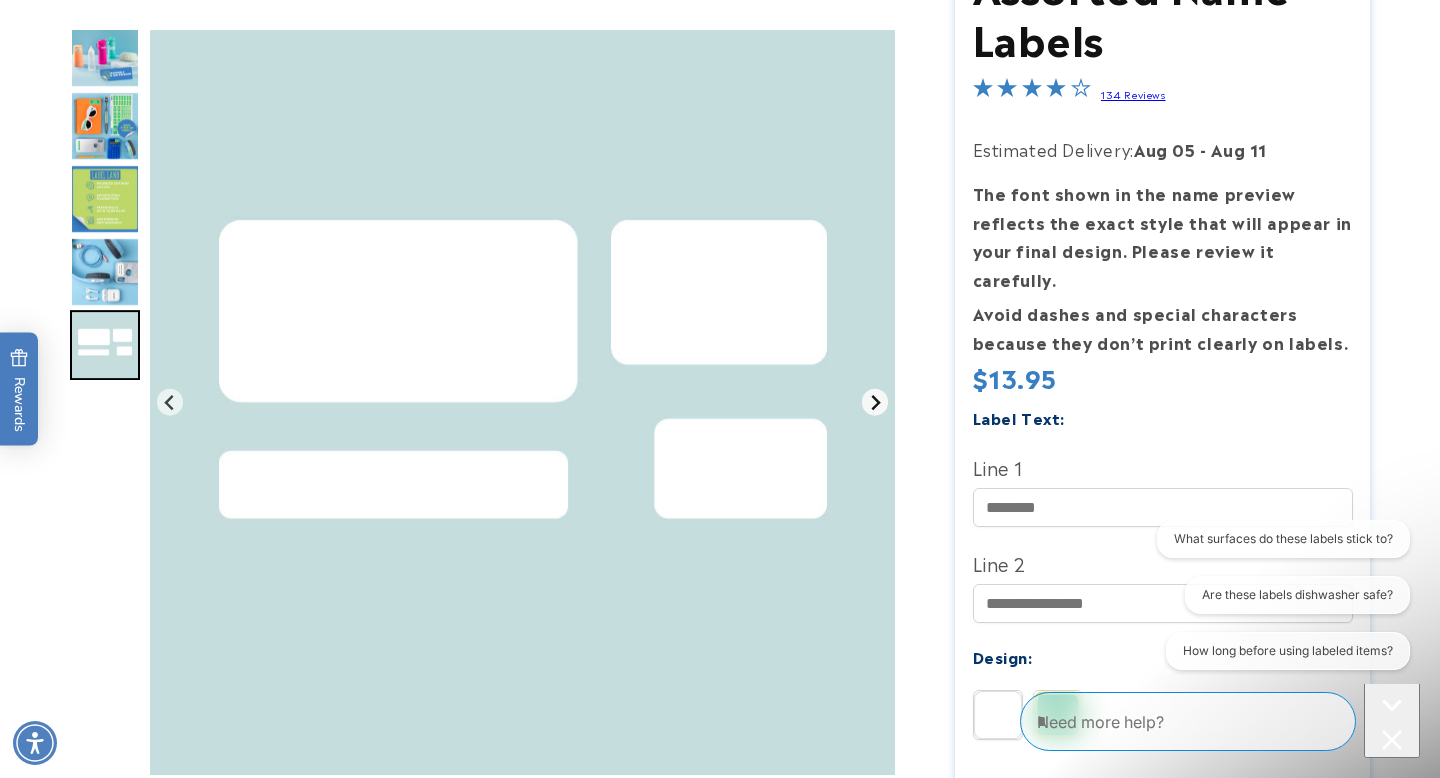 click 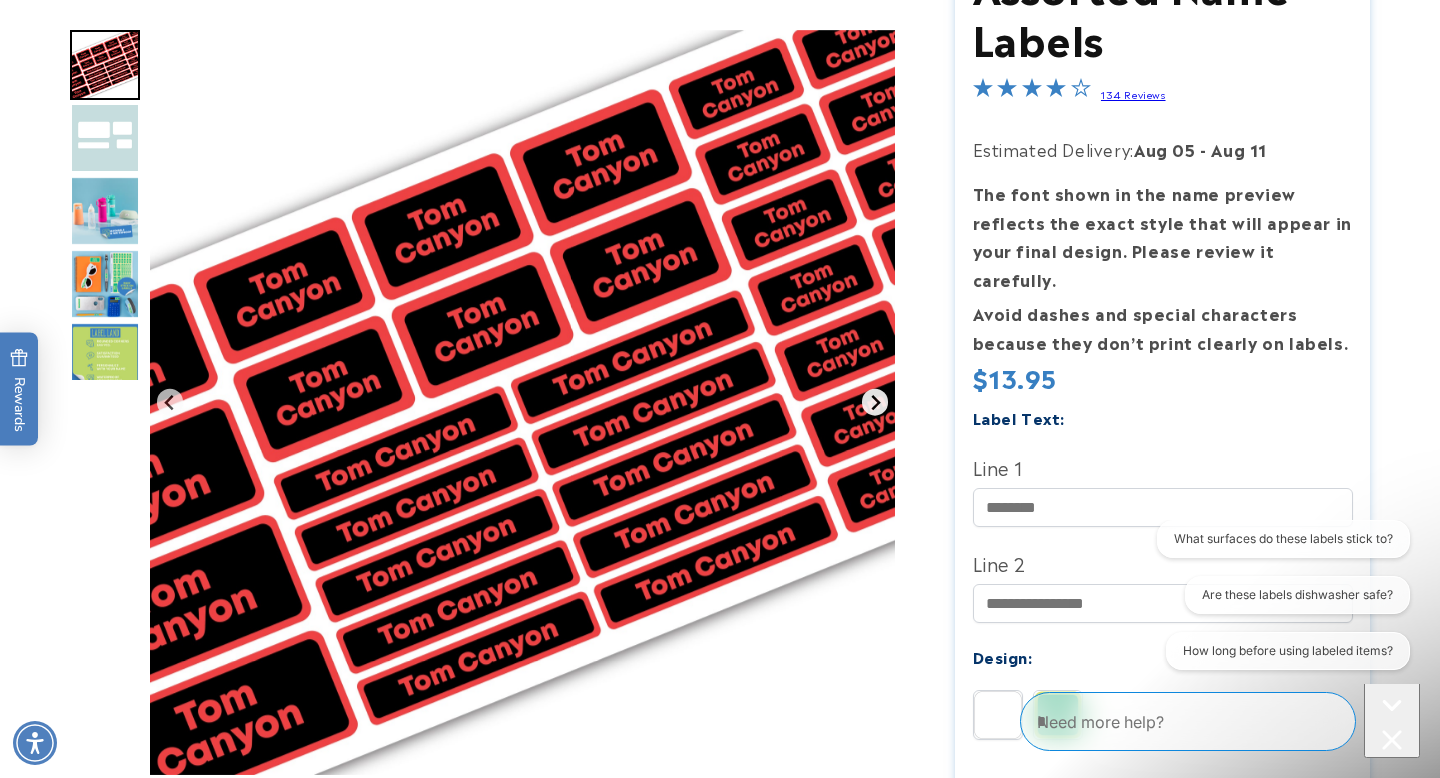 click 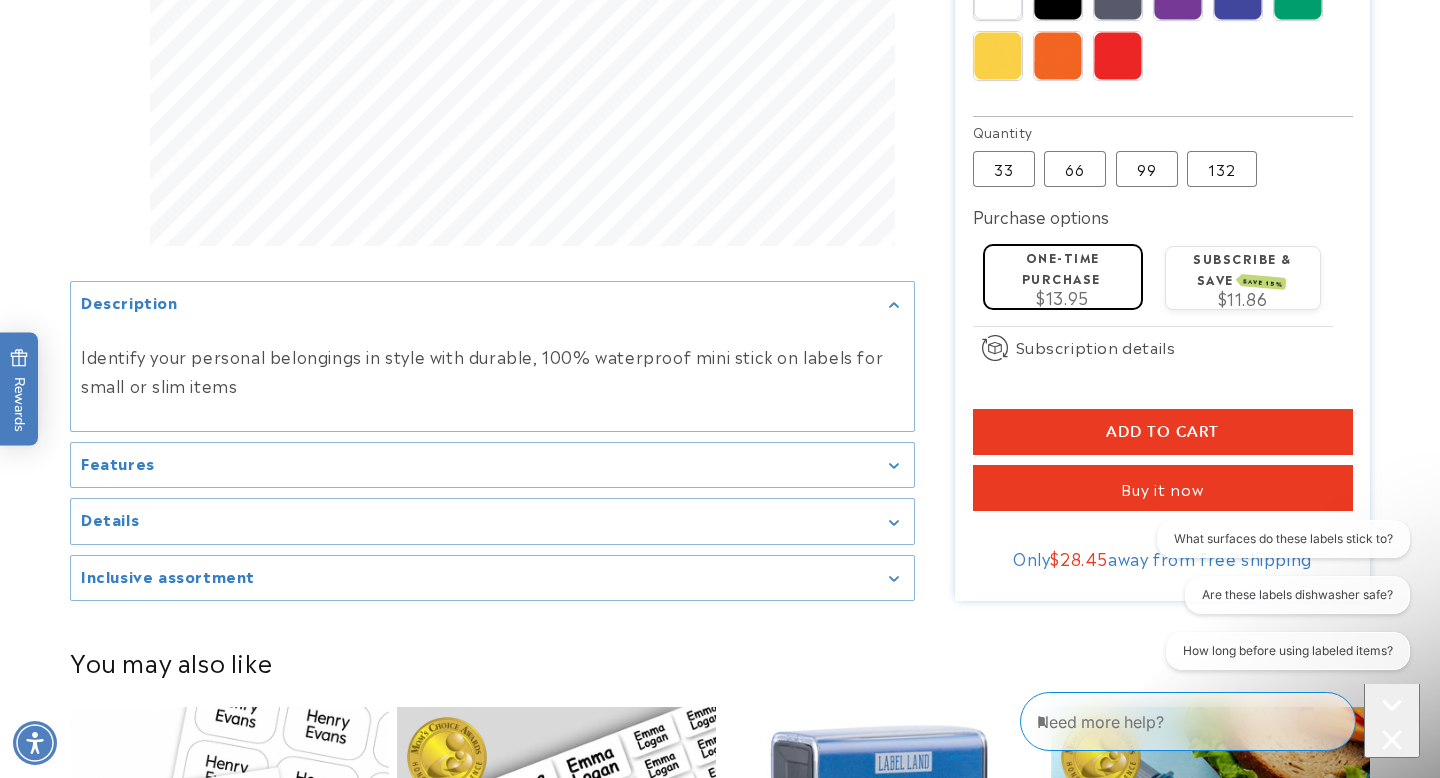 scroll, scrollTop: 1107, scrollLeft: 0, axis: vertical 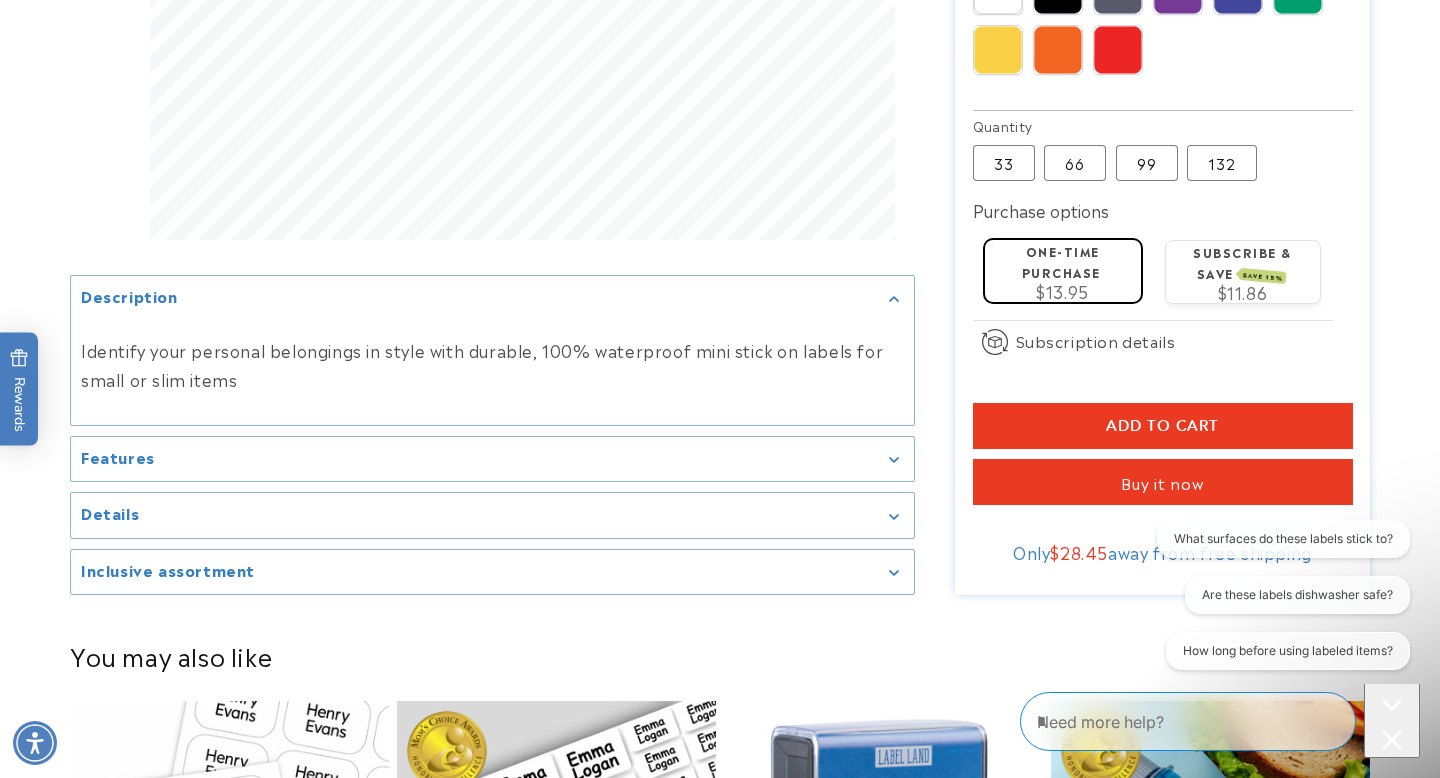 click on "Features" at bounding box center (492, 459) 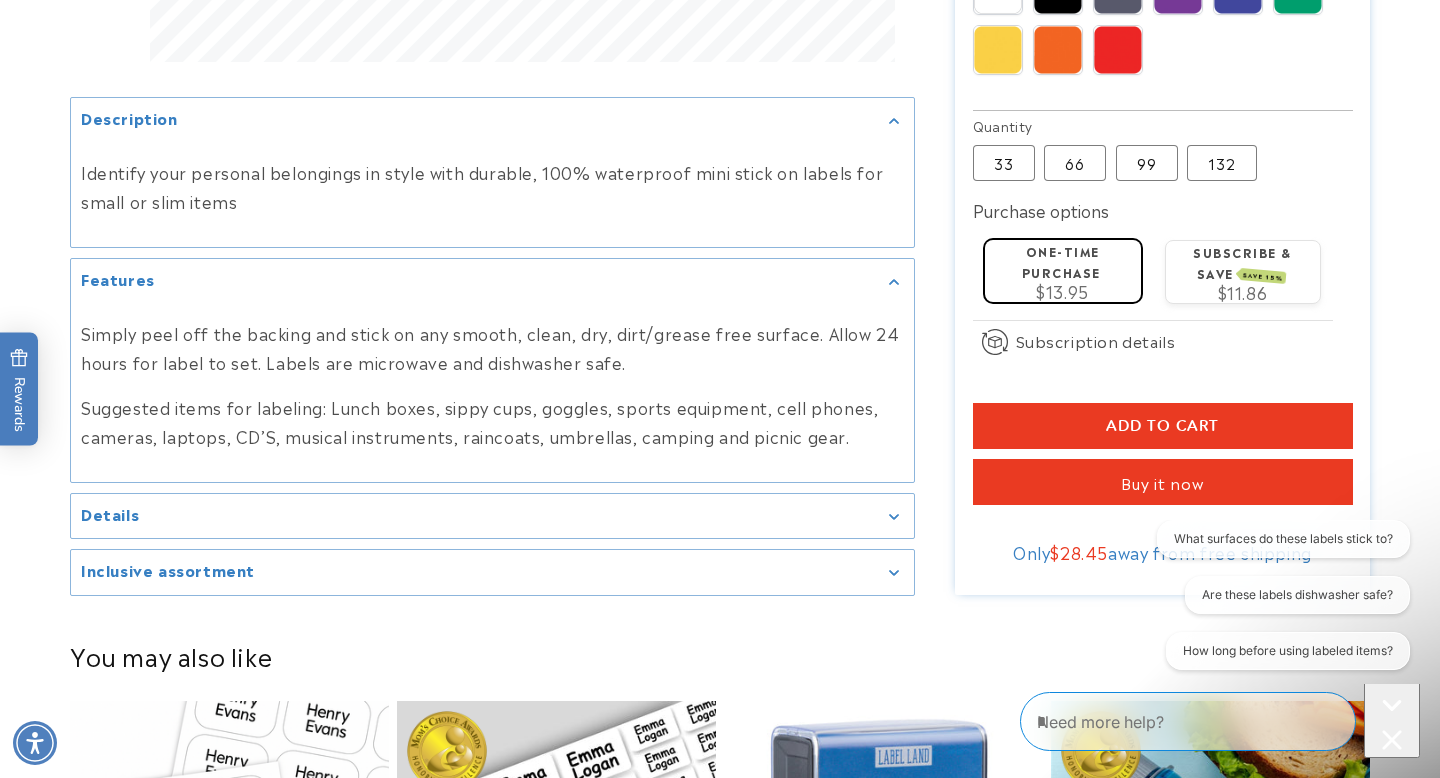 click on "Details" at bounding box center [110, 513] 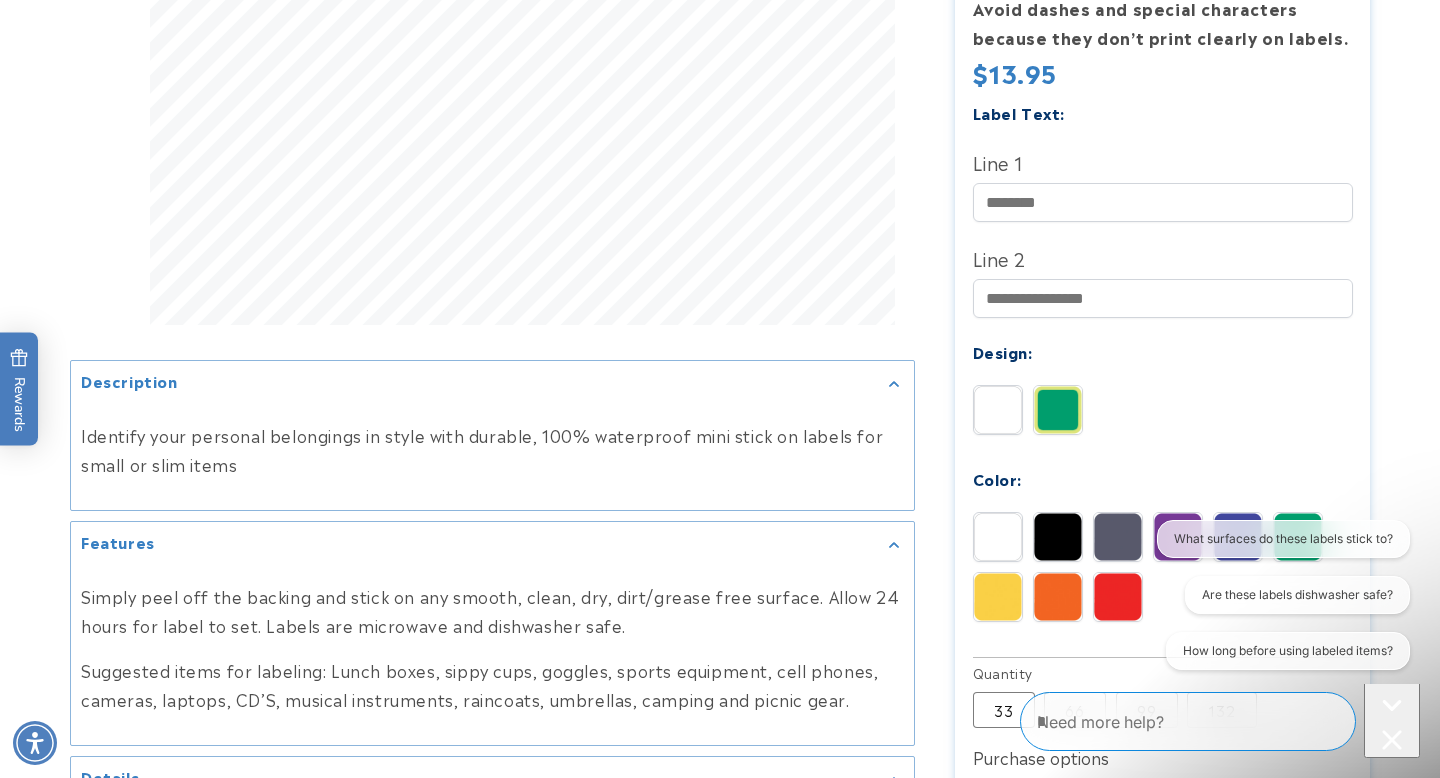 scroll, scrollTop: 630, scrollLeft: 0, axis: vertical 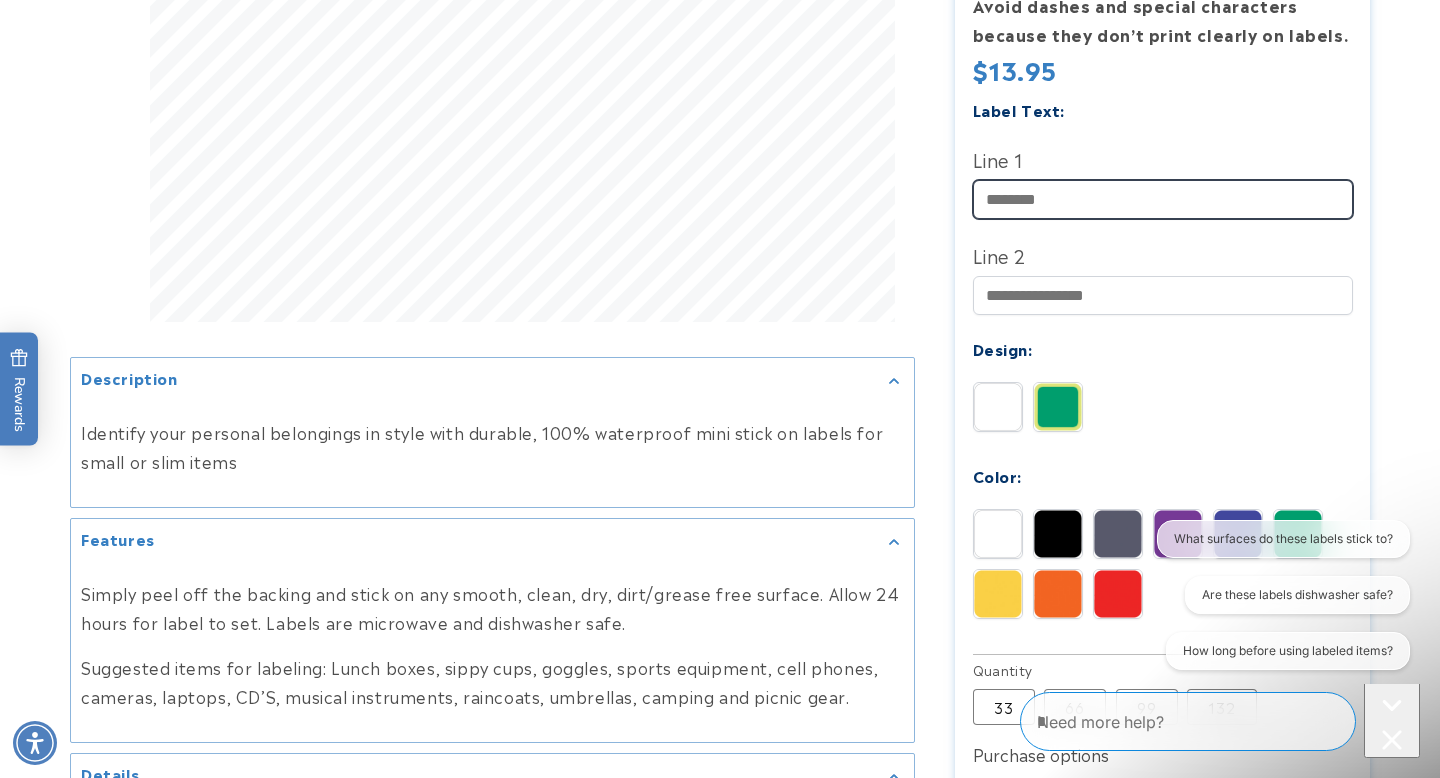 click on "Line 1" at bounding box center (1163, 199) 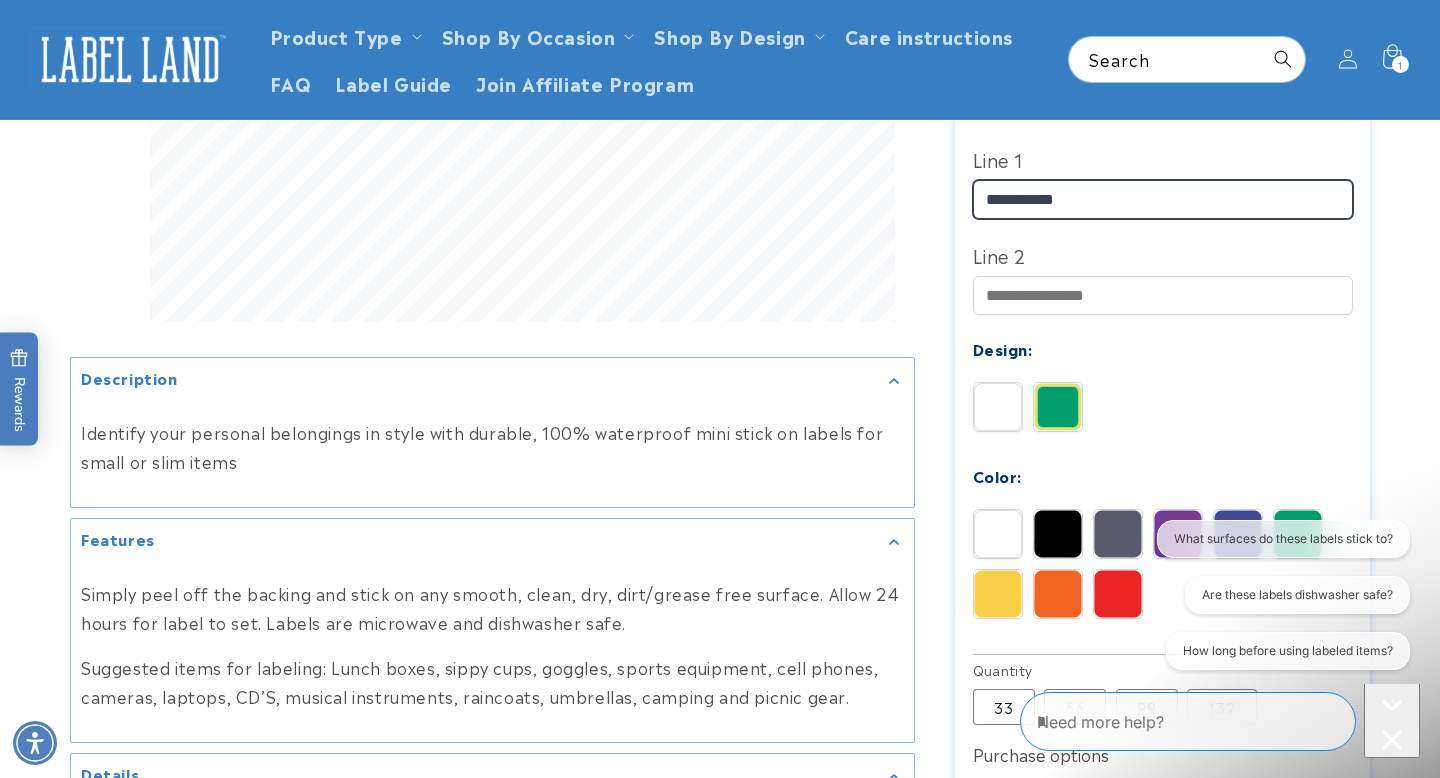 scroll, scrollTop: 535, scrollLeft: 0, axis: vertical 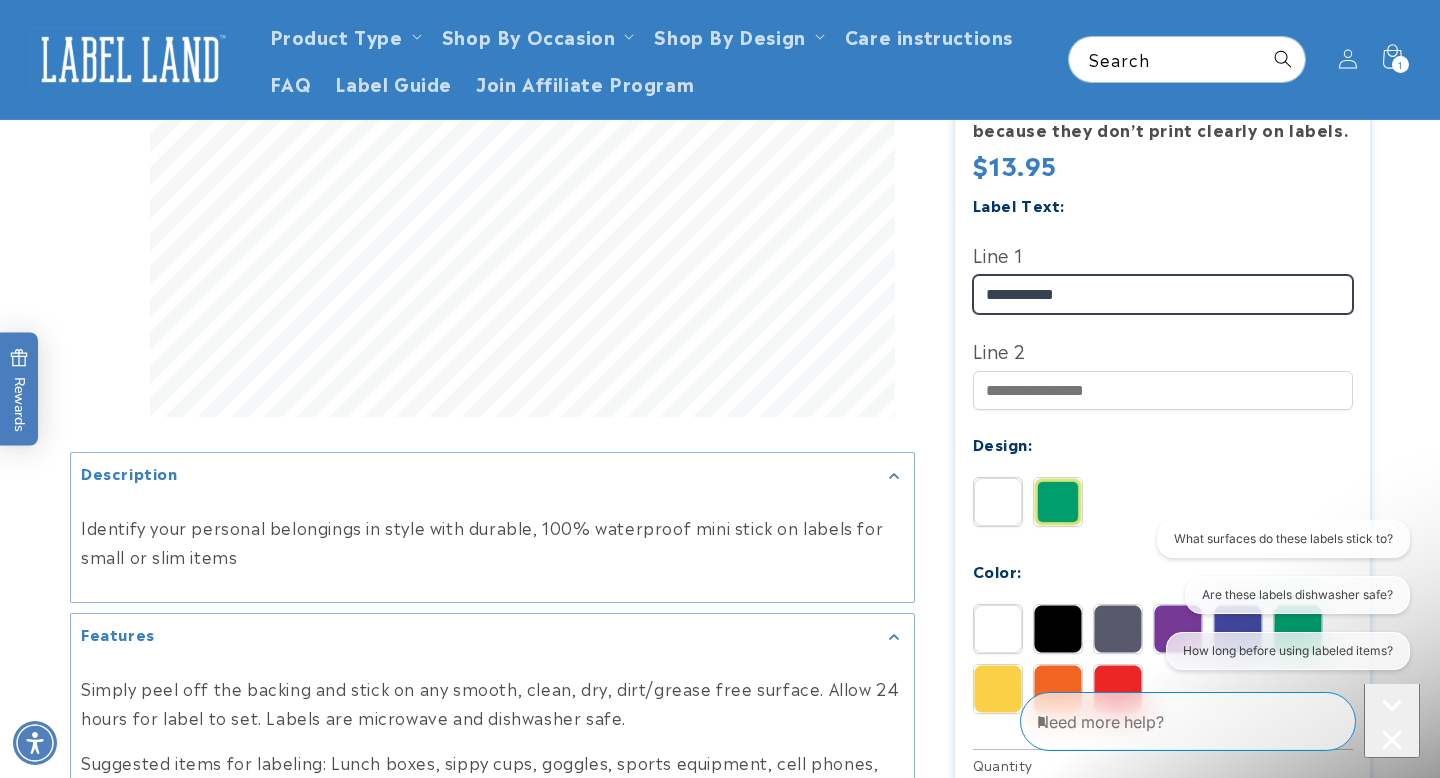 type on "**********" 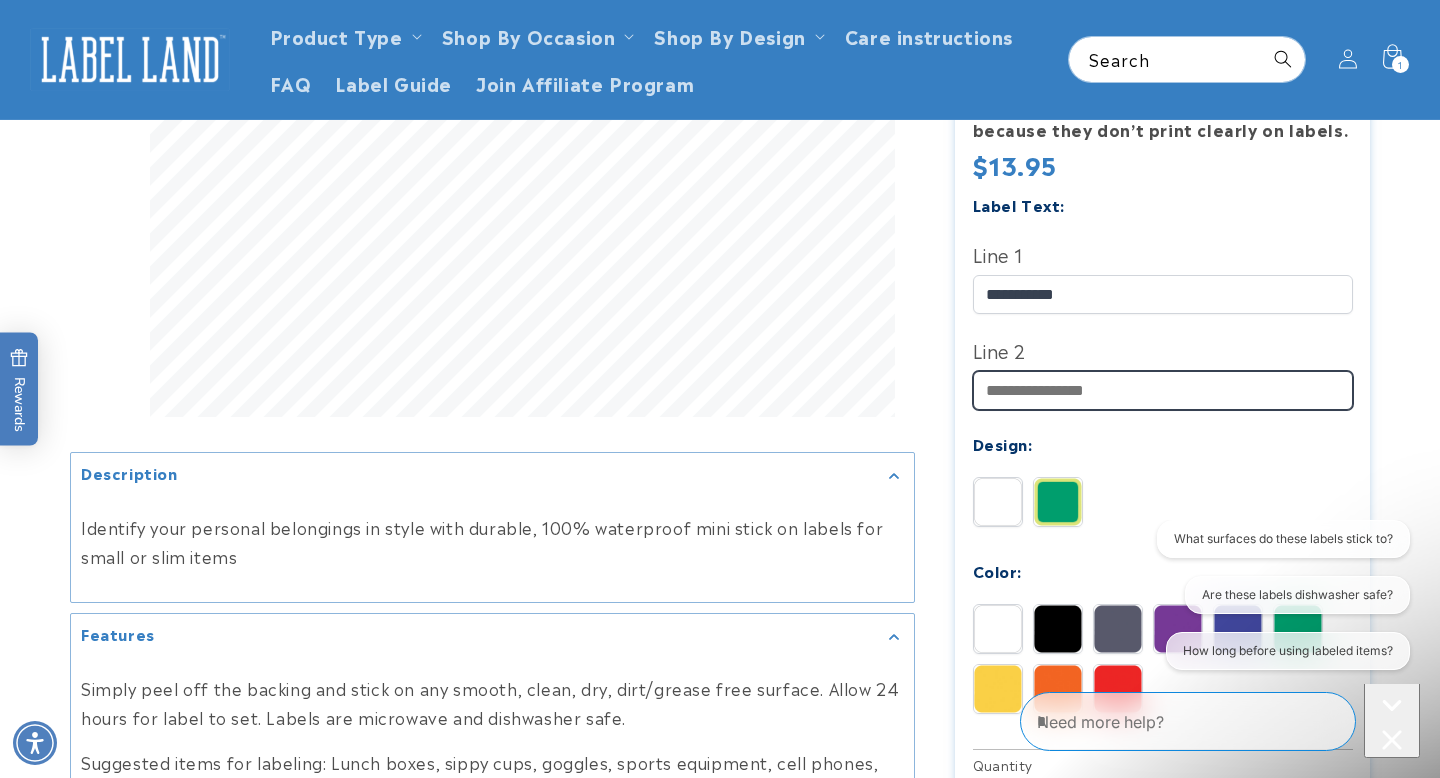 click on "Line 2" at bounding box center (1163, 391) 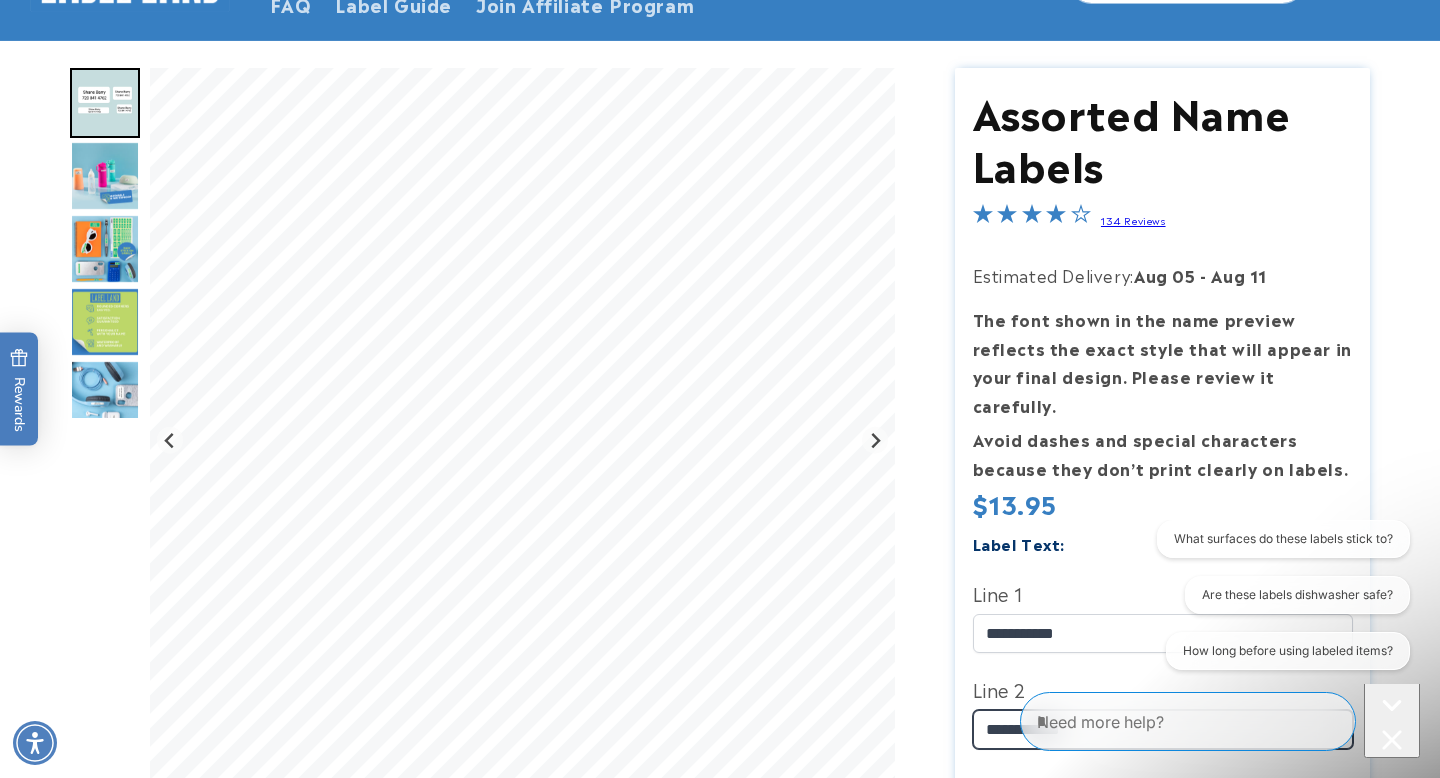 scroll, scrollTop: 0, scrollLeft: 0, axis: both 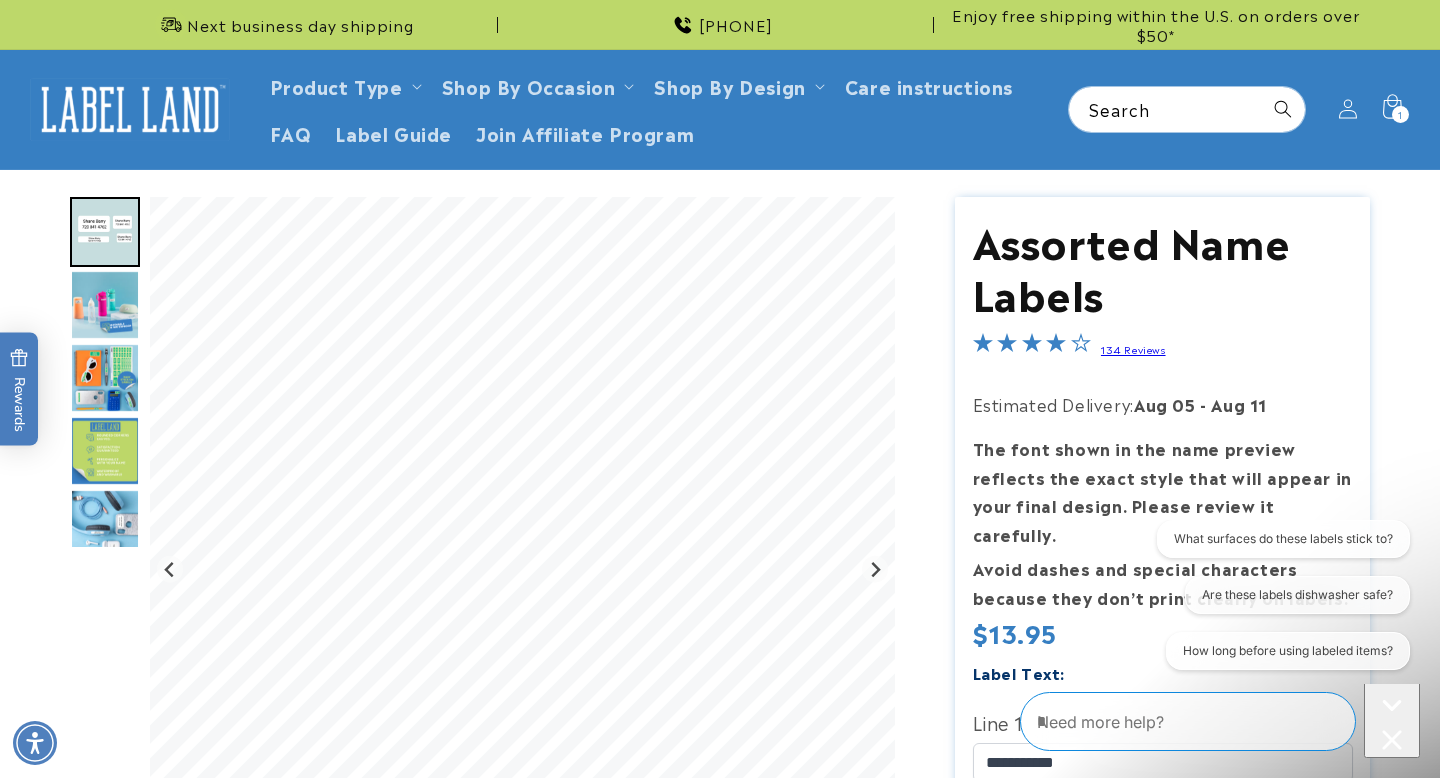 click at bounding box center [105, 305] 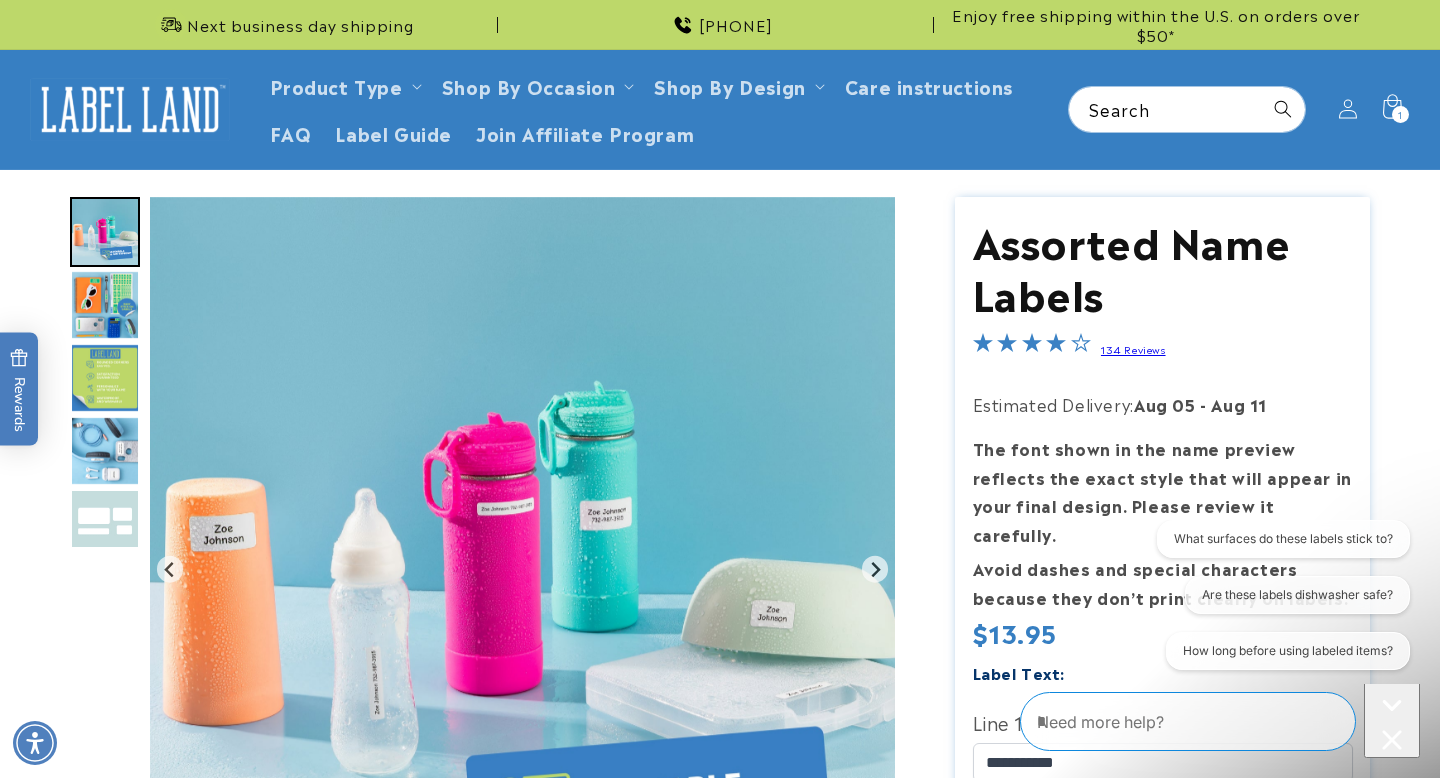 click at bounding box center [105, 524] 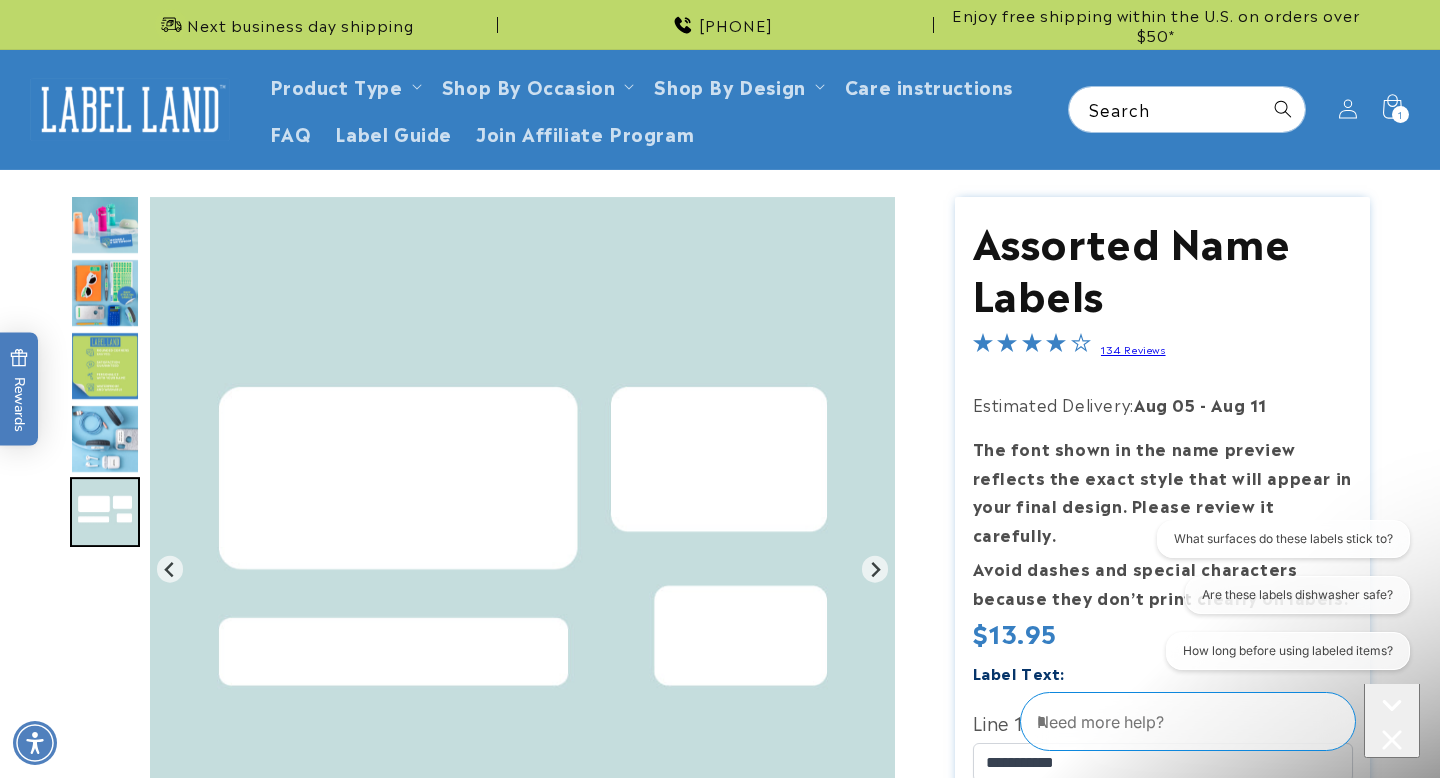 click at bounding box center (105, 439) 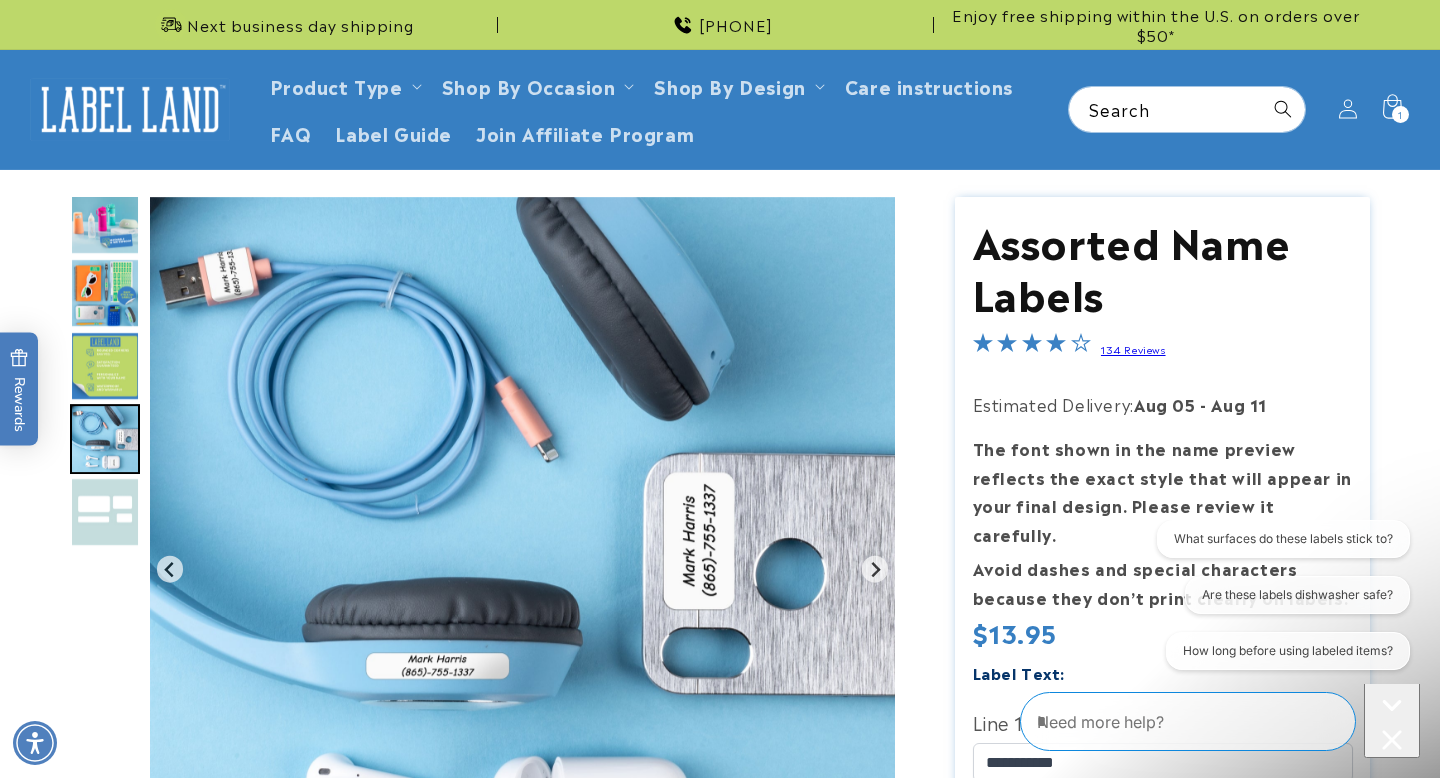 click at bounding box center [105, 220] 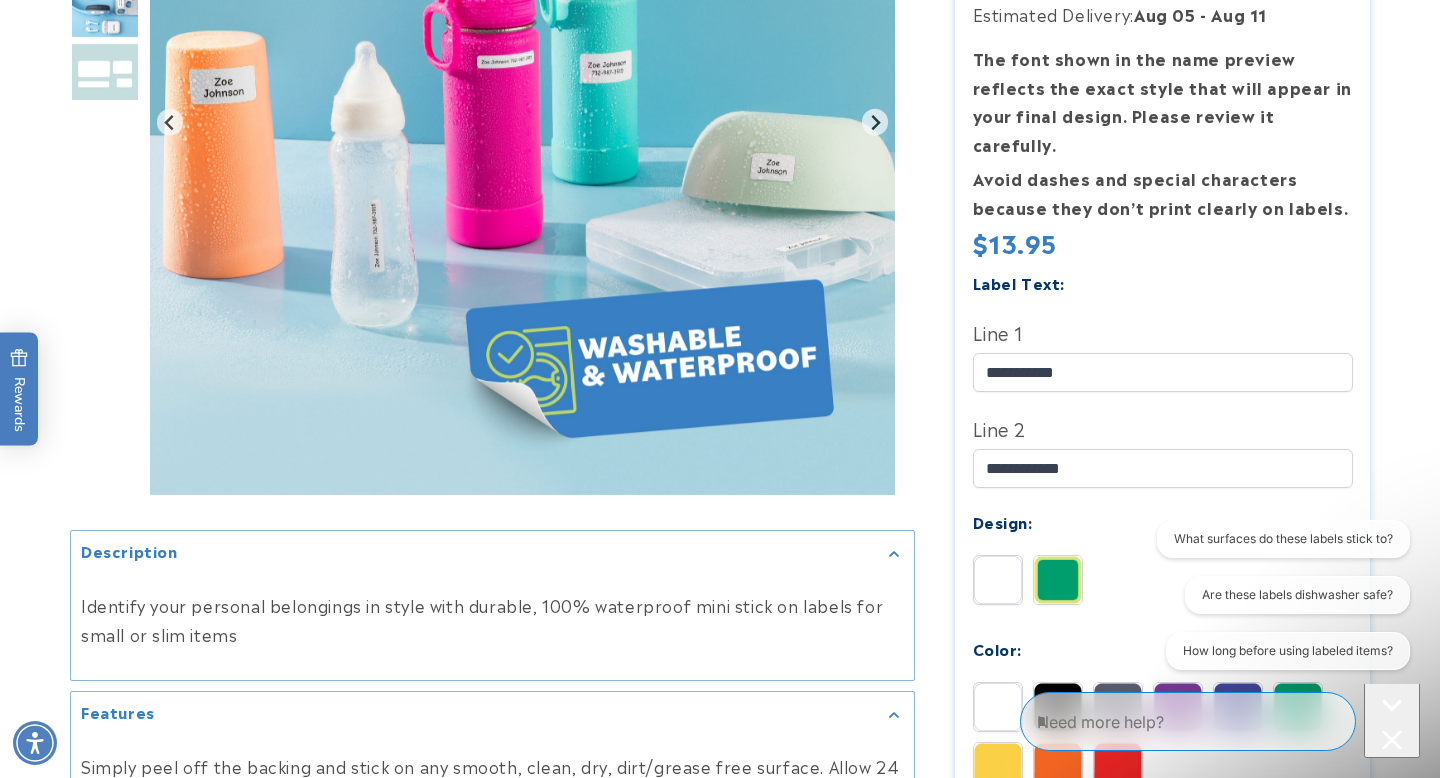 scroll, scrollTop: 476, scrollLeft: 0, axis: vertical 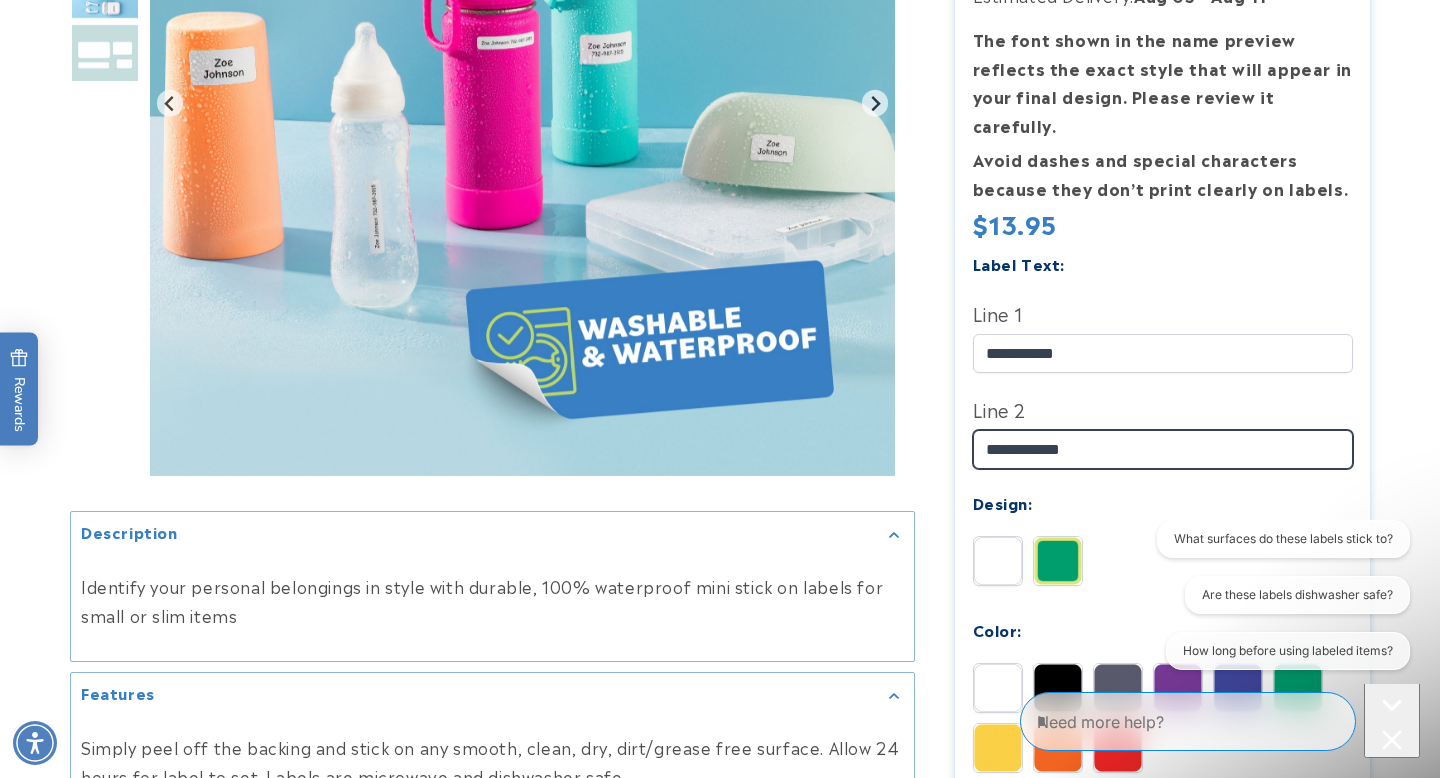click on "**********" at bounding box center [1163, 450] 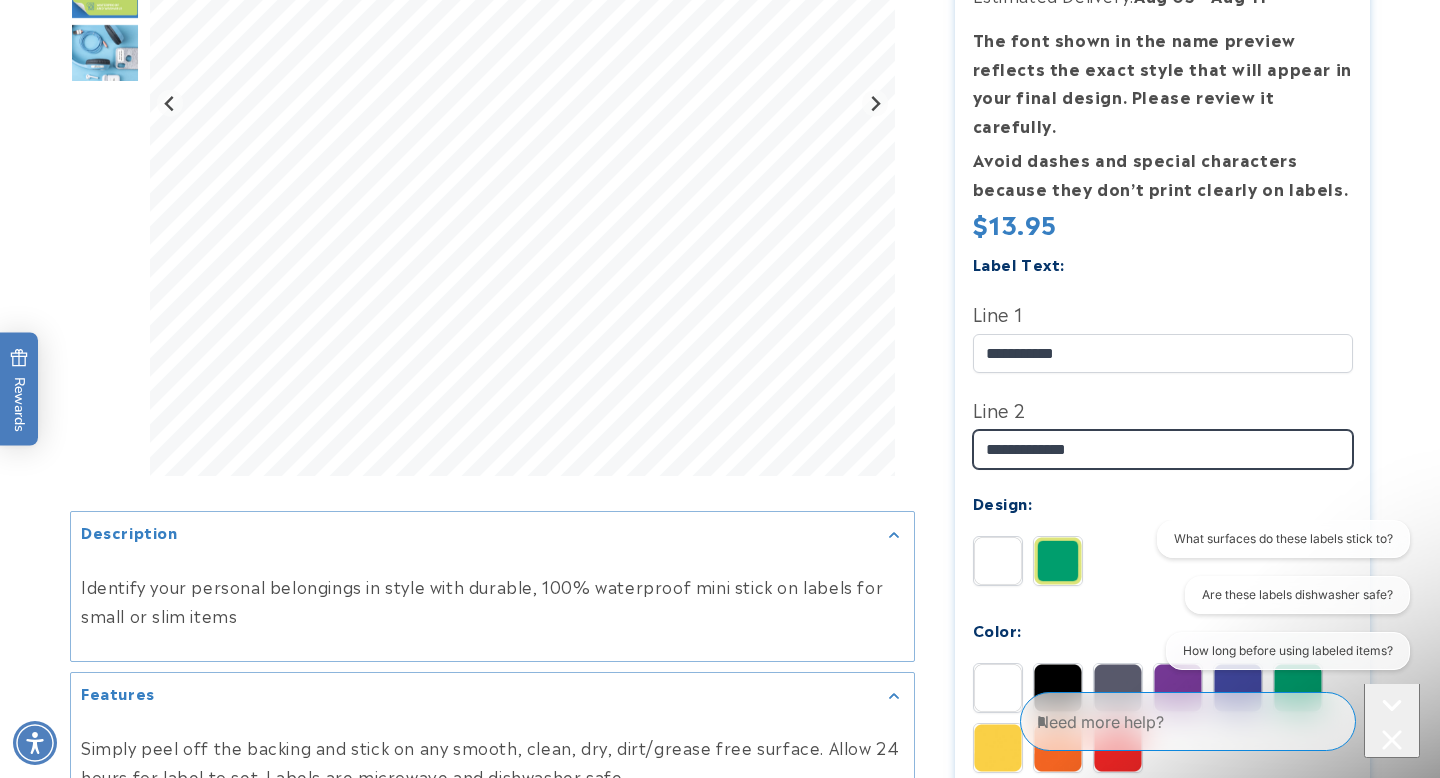 click on "**********" at bounding box center (1163, 450) 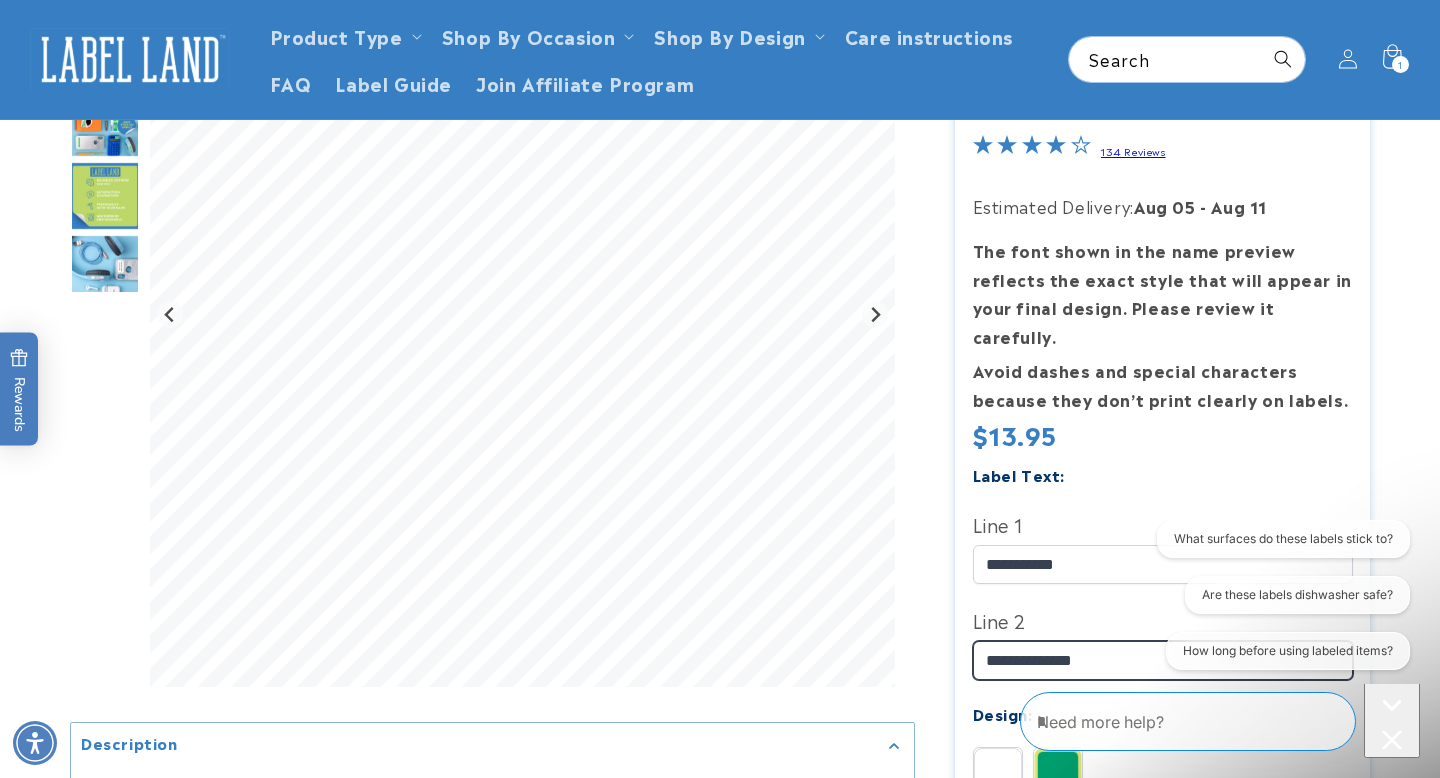 scroll, scrollTop: 264, scrollLeft: 0, axis: vertical 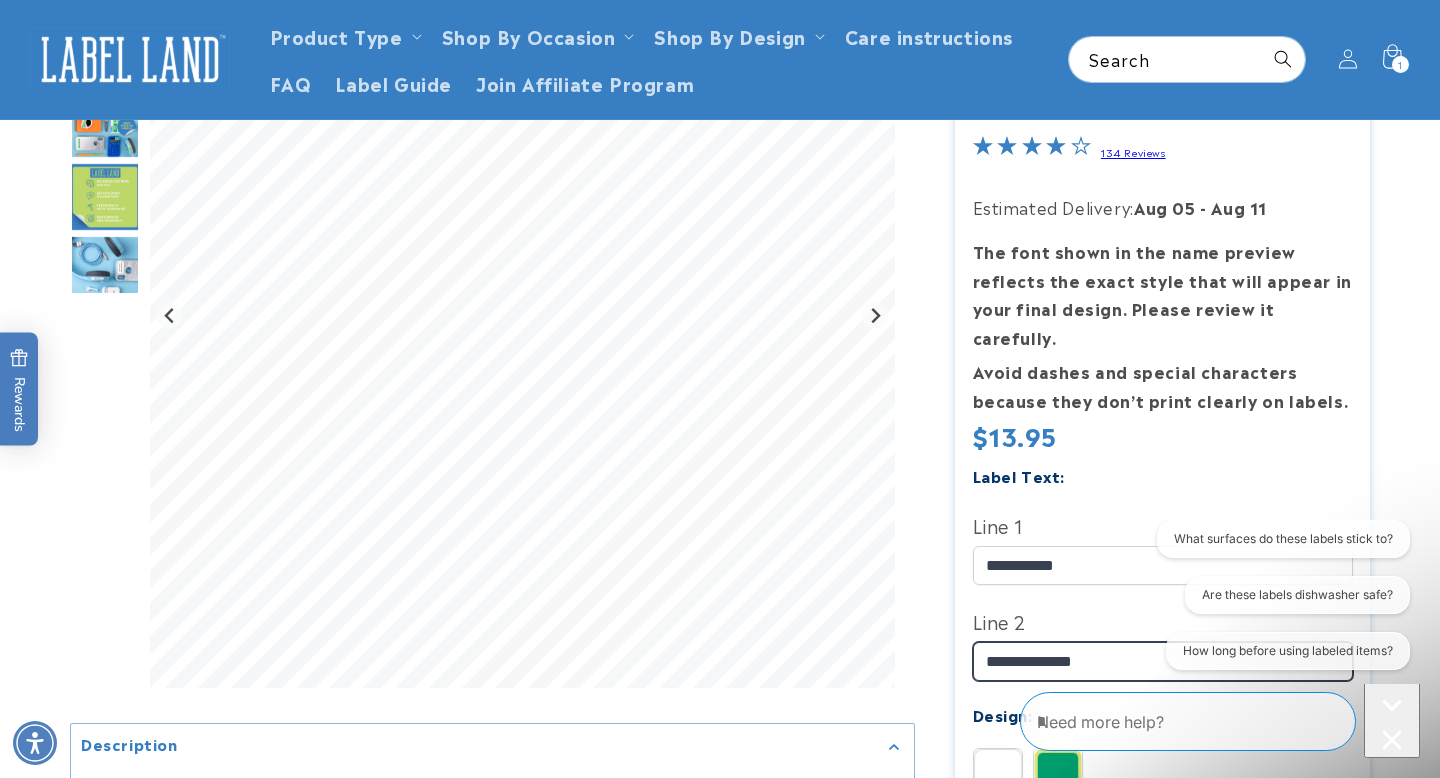 click on "**********" at bounding box center (1163, 662) 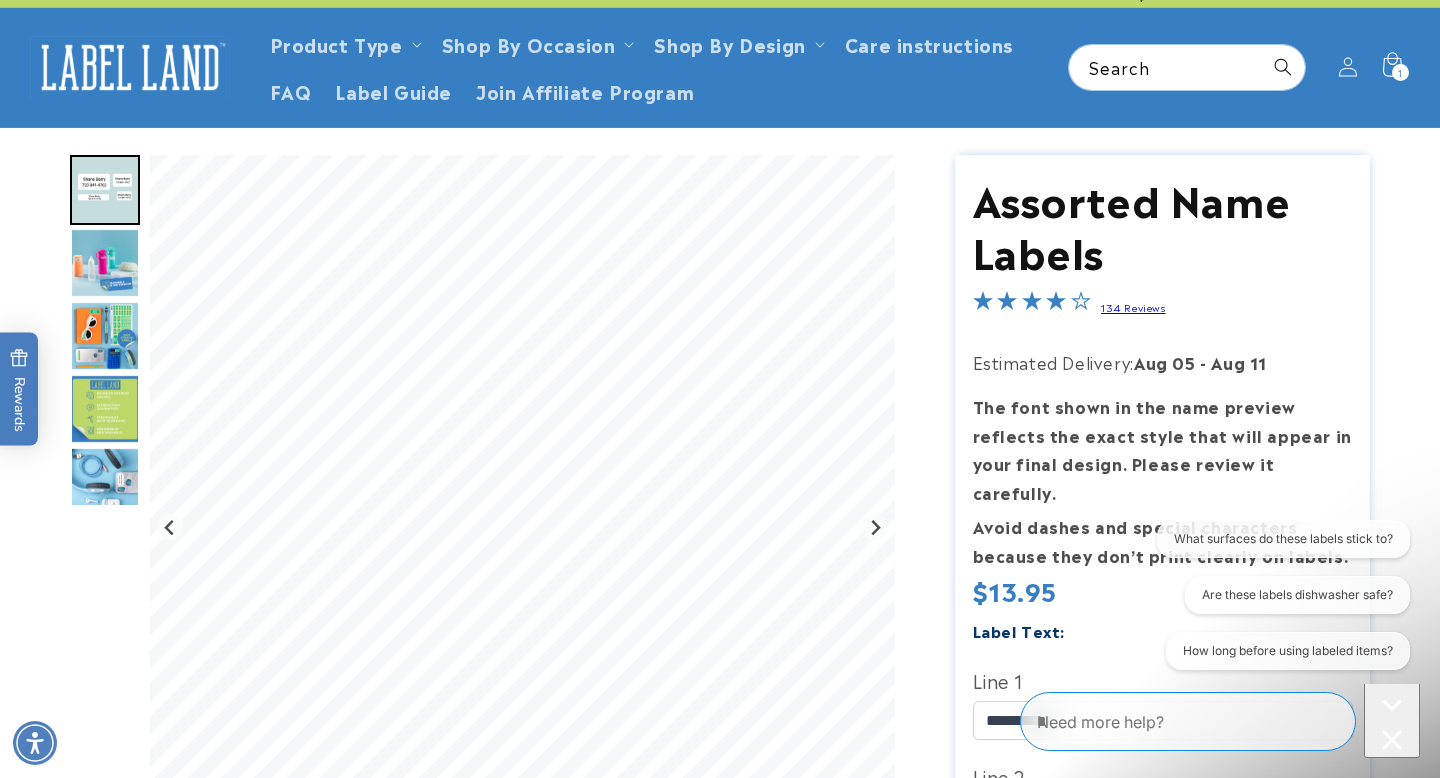 scroll, scrollTop: 39, scrollLeft: 0, axis: vertical 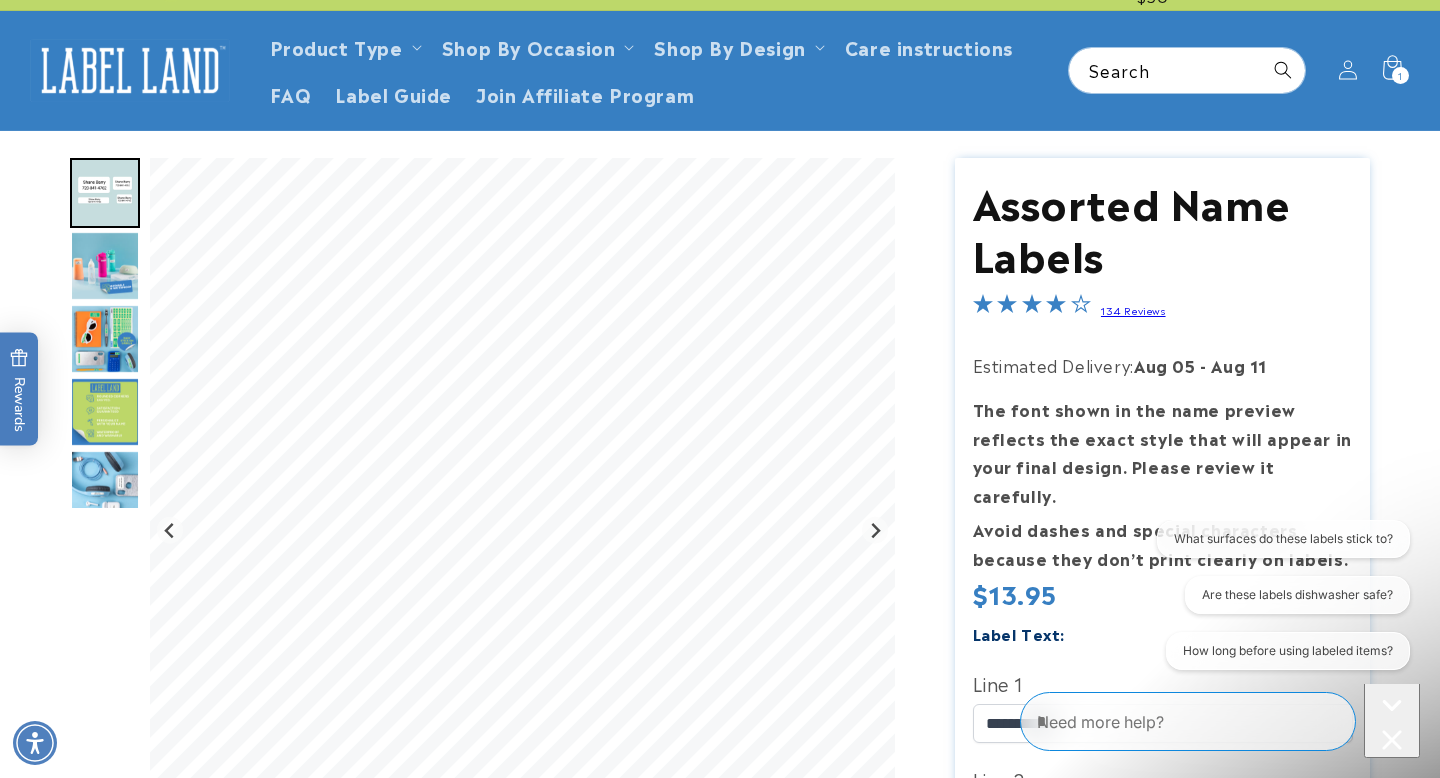 type on "**********" 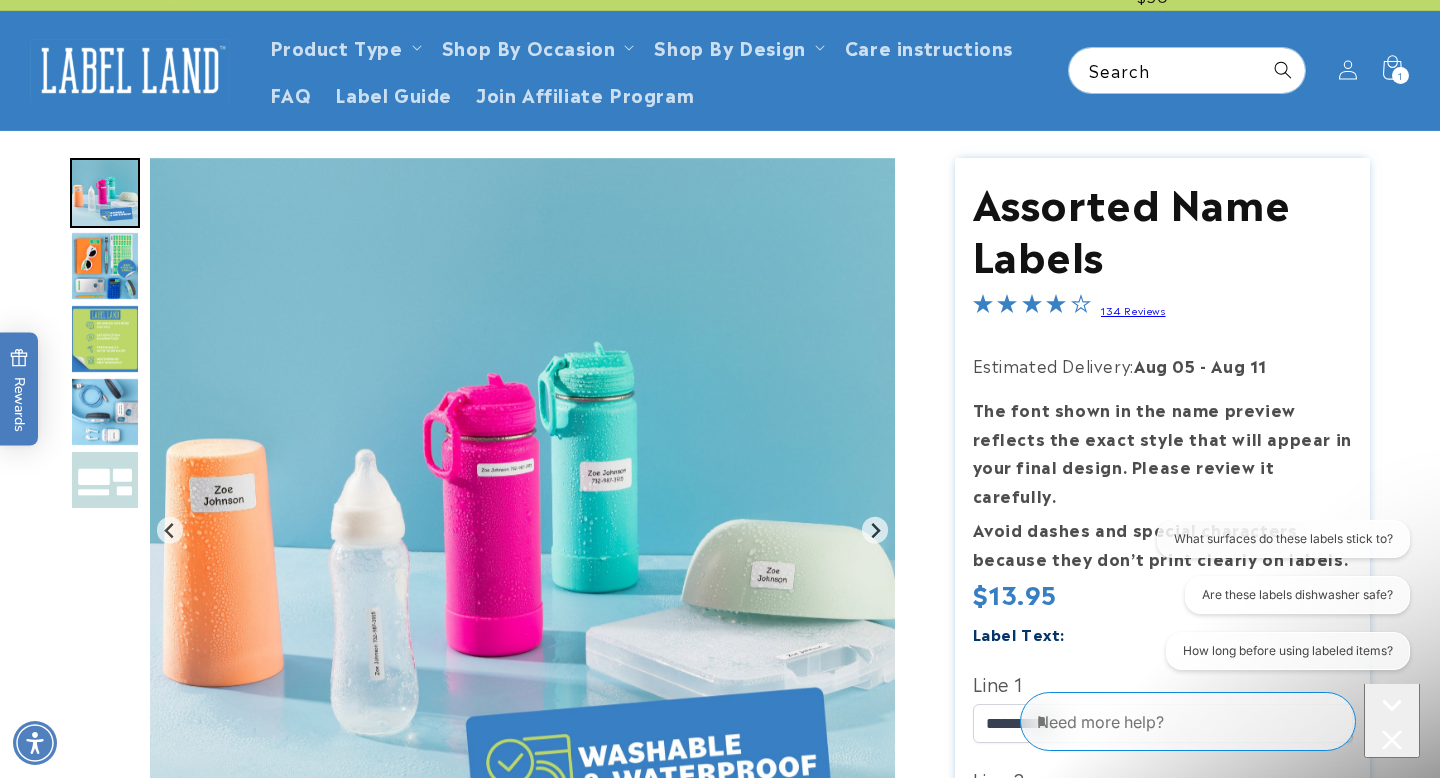 click at bounding box center [105, 412] 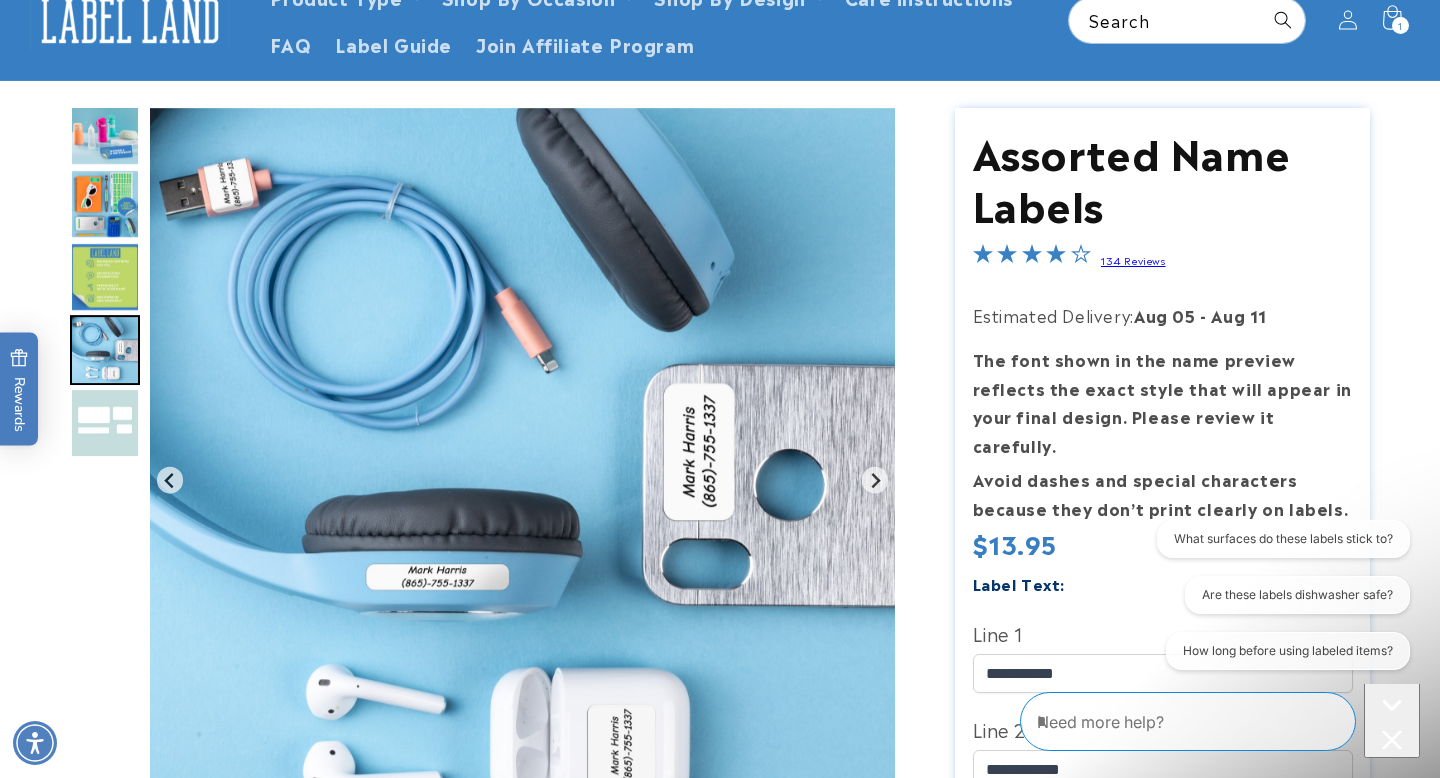 scroll, scrollTop: 82, scrollLeft: 0, axis: vertical 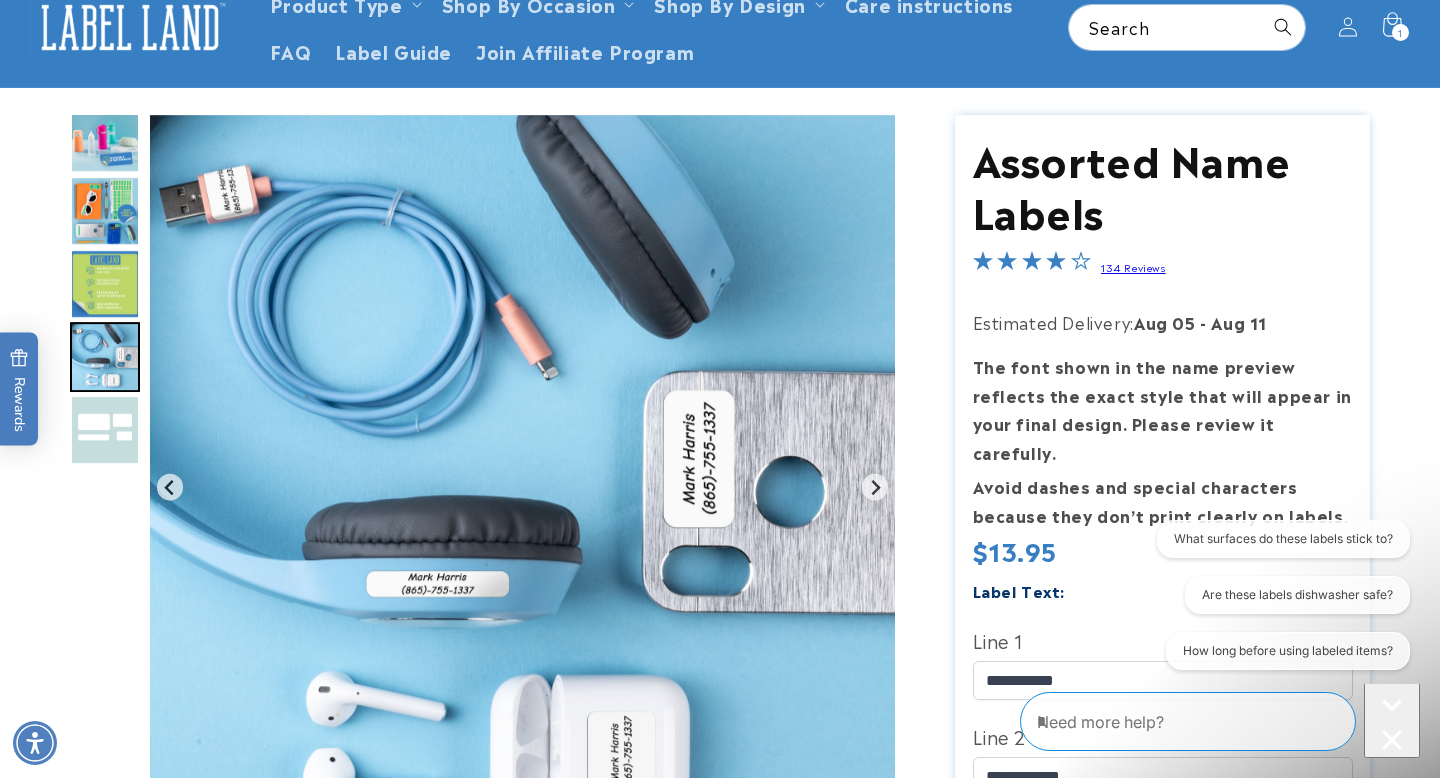 click at bounding box center (105, 284) 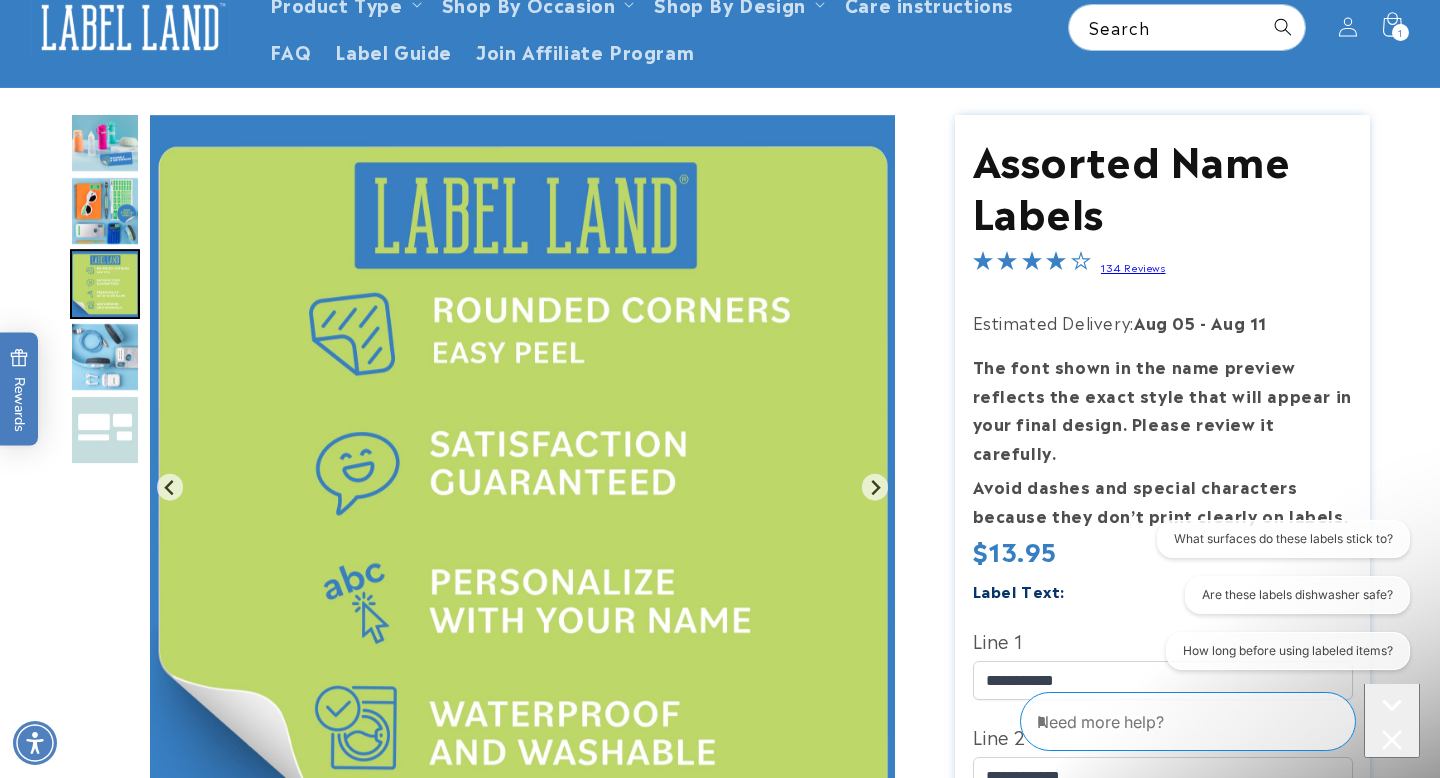 click at bounding box center (105, 211) 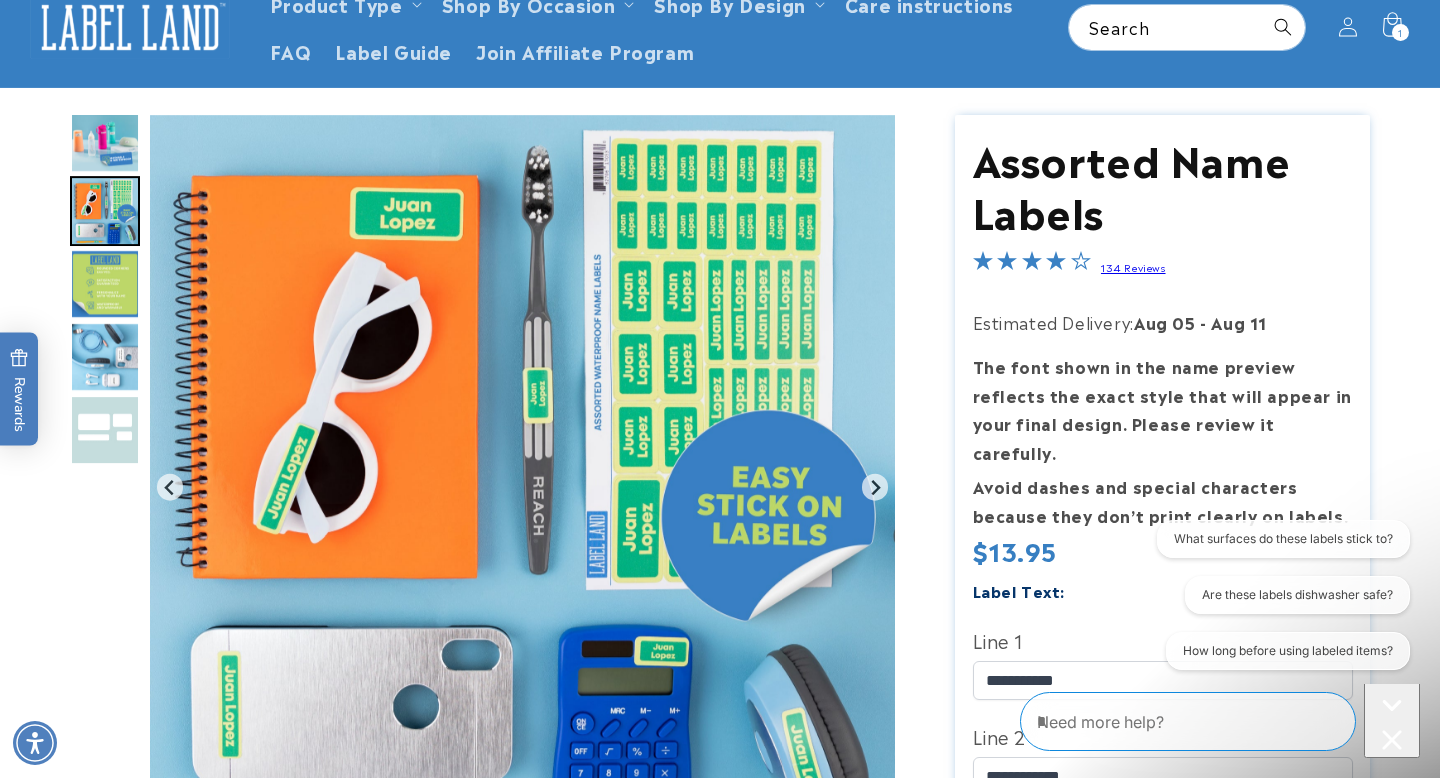 click at bounding box center (105, 138) 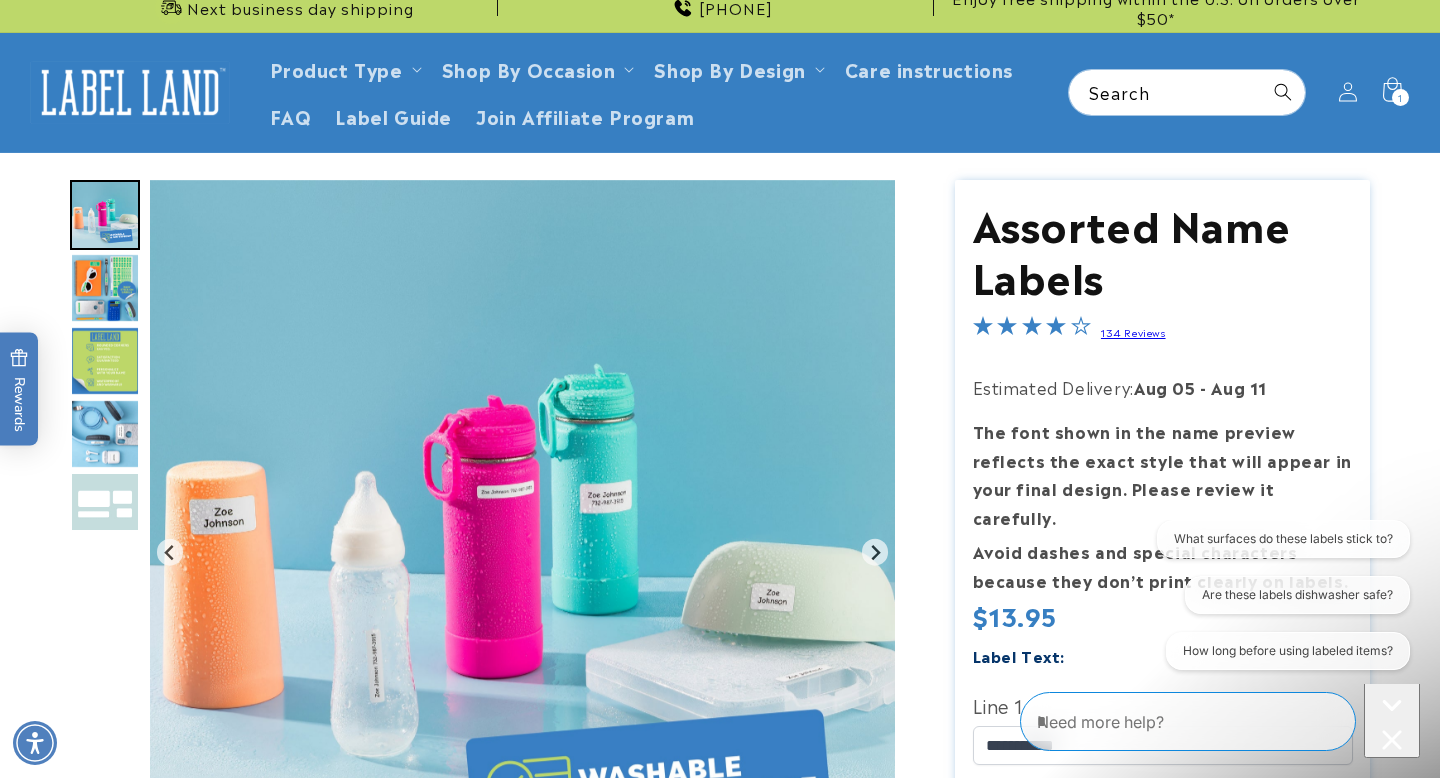 scroll, scrollTop: 0, scrollLeft: 0, axis: both 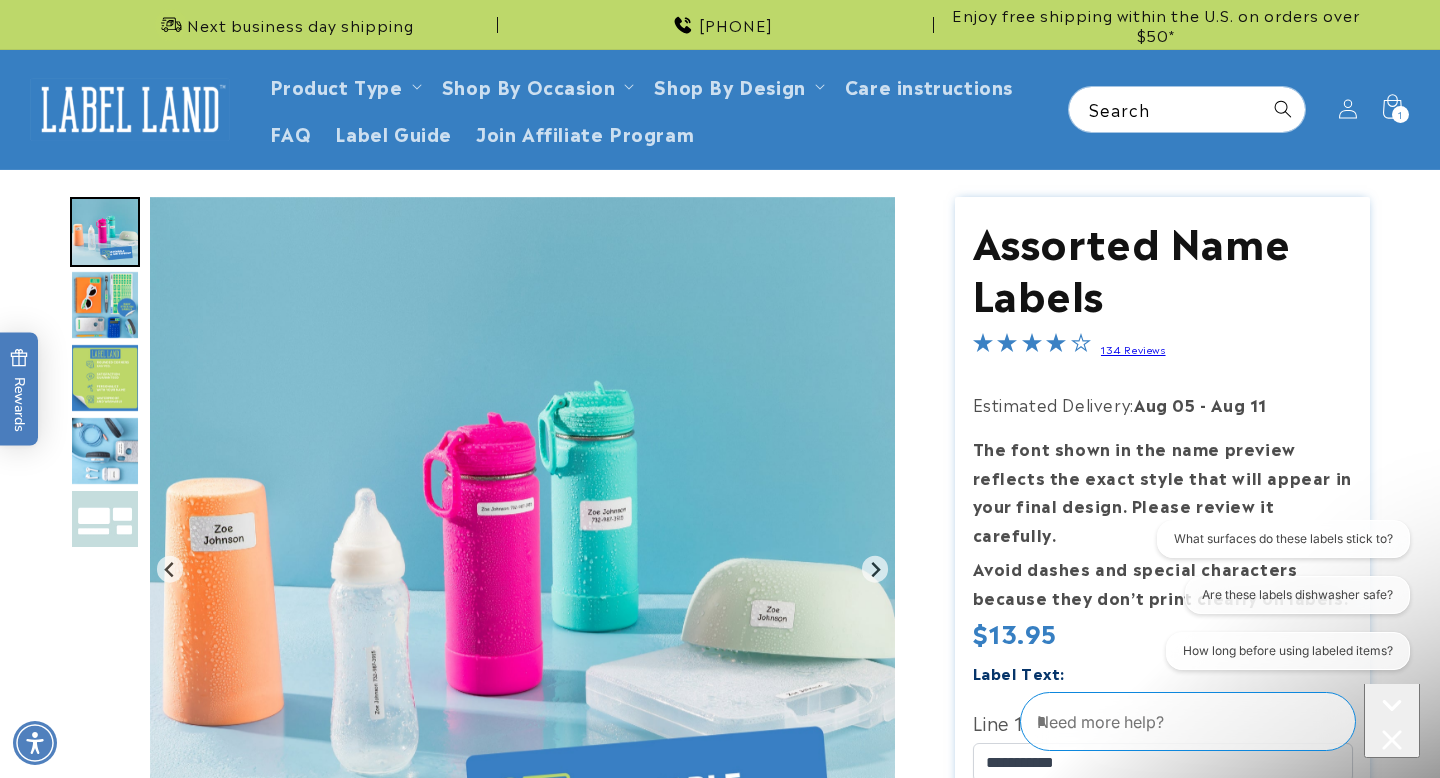 click at bounding box center [105, 232] 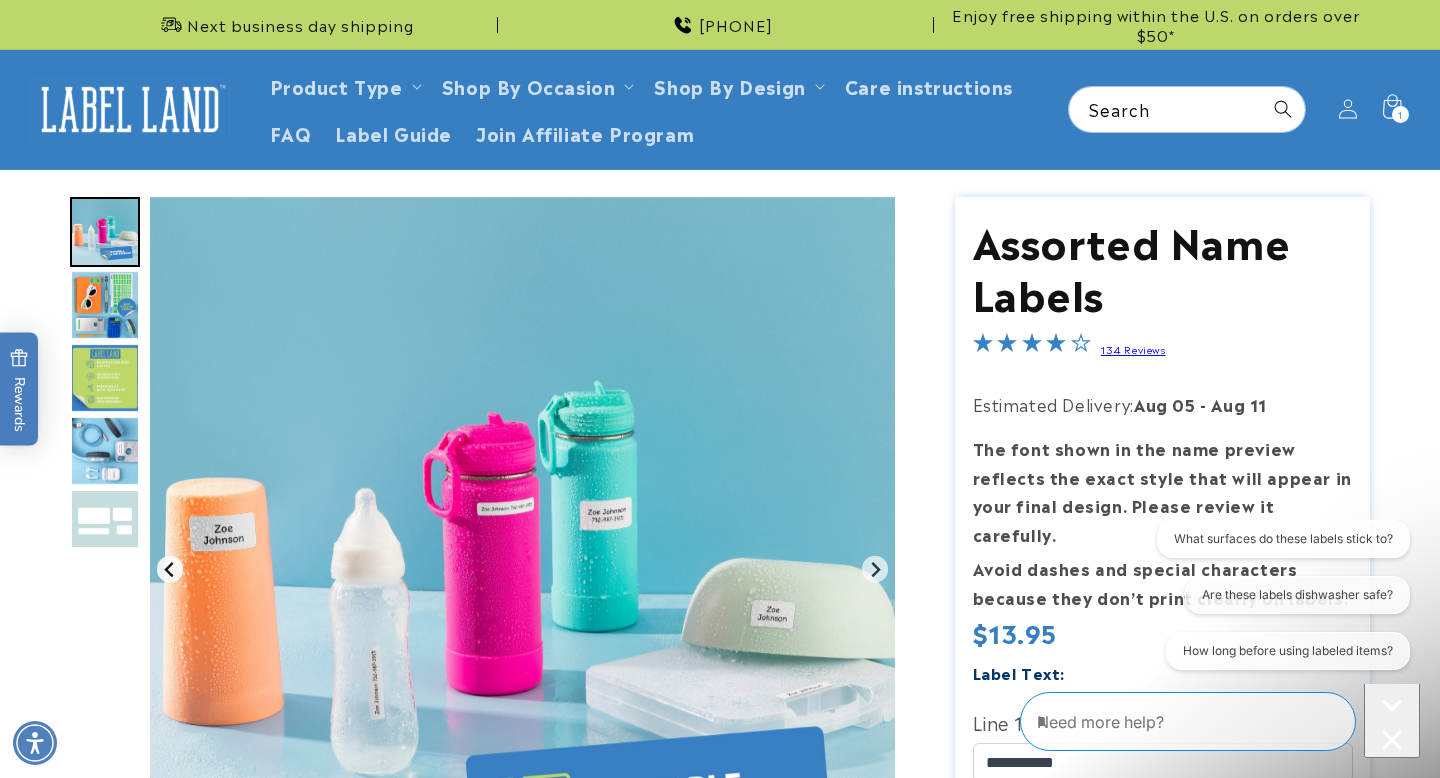 click at bounding box center (170, 569) 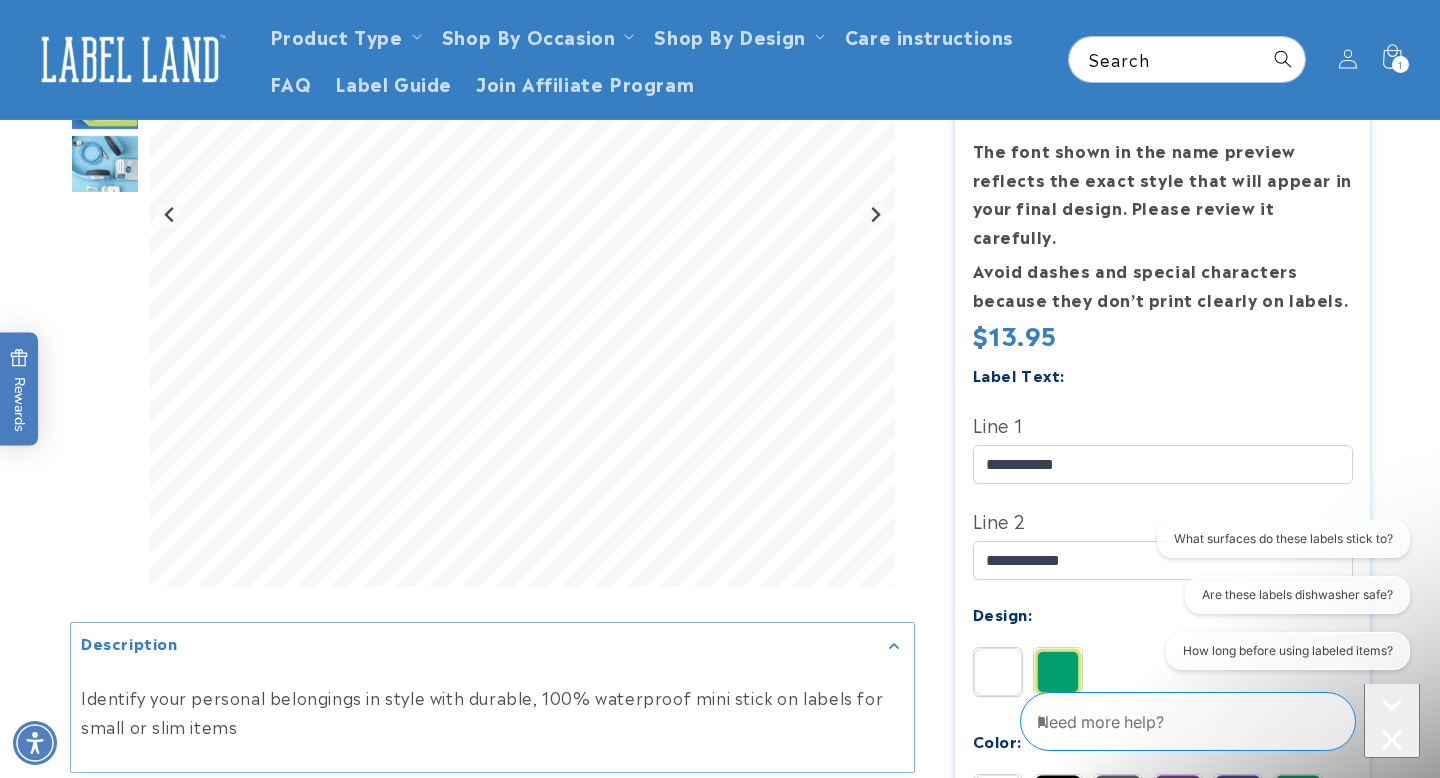 scroll, scrollTop: 362, scrollLeft: 0, axis: vertical 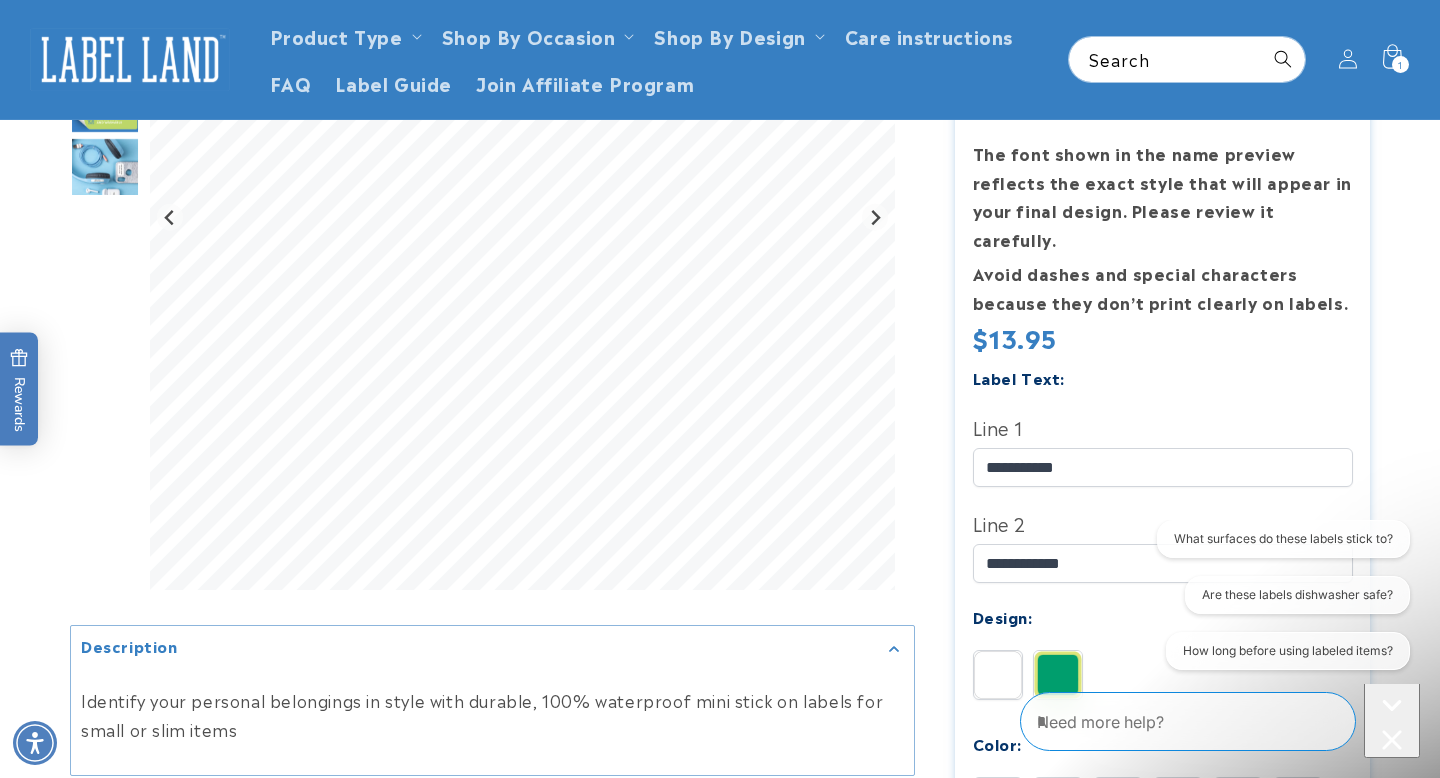 click at bounding box center (1058, 676) 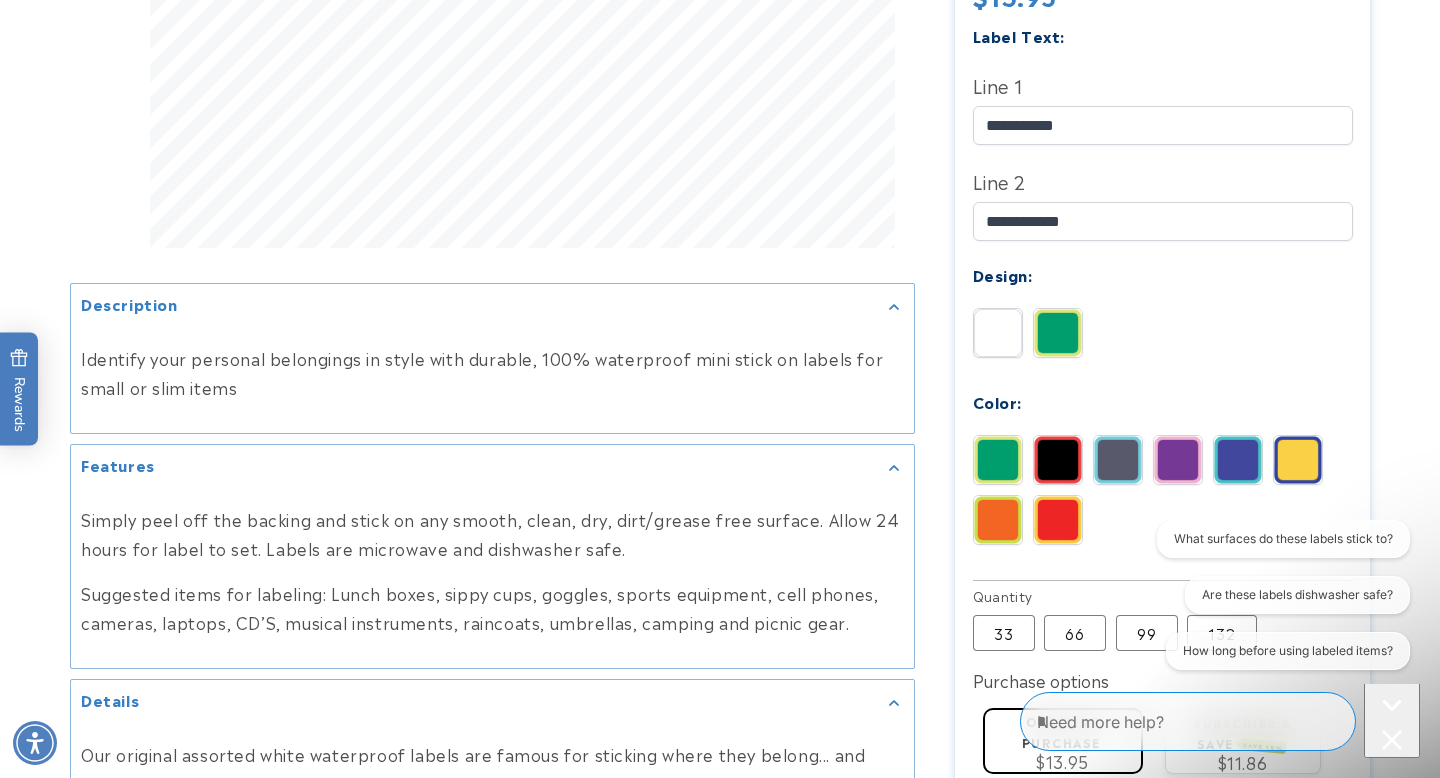 scroll, scrollTop: 708, scrollLeft: 0, axis: vertical 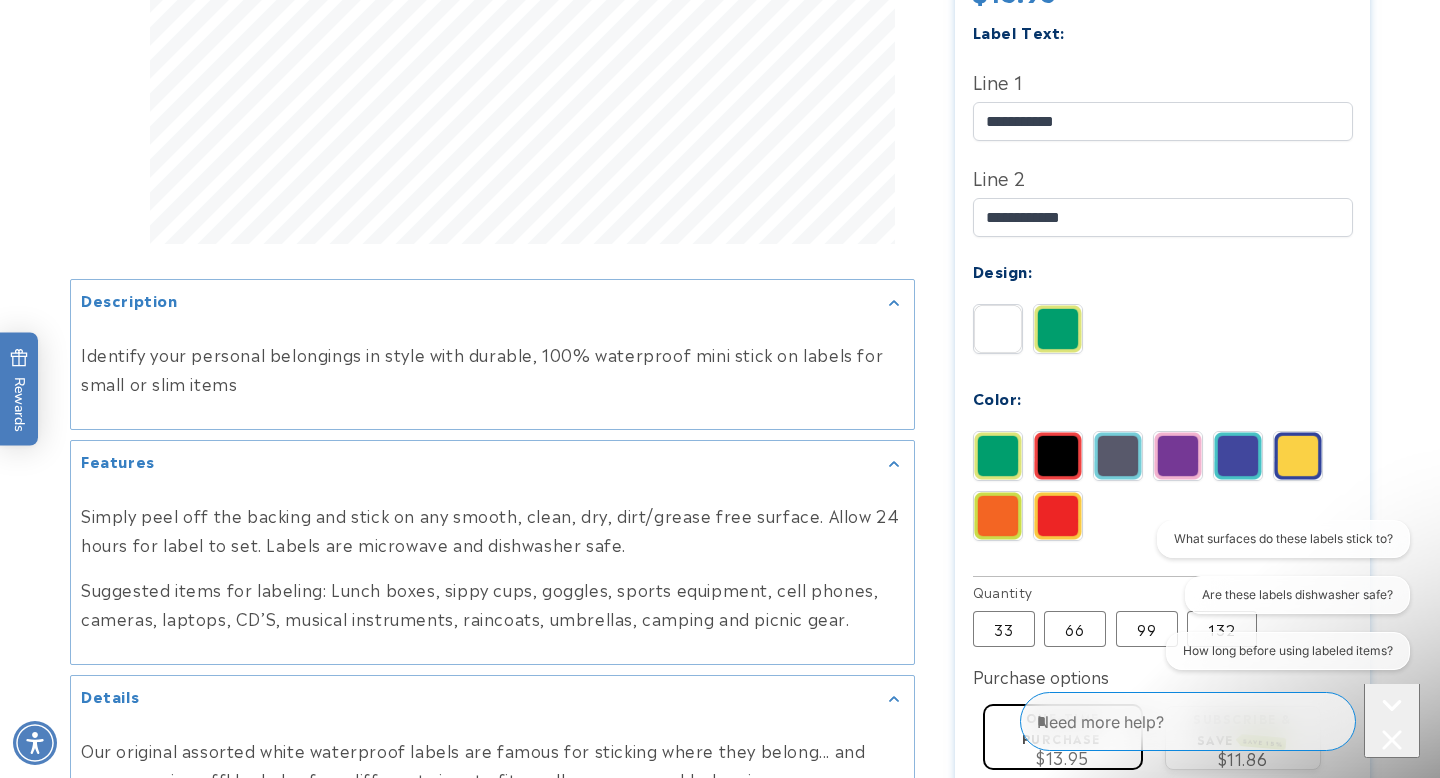click at bounding box center (1238, 457) 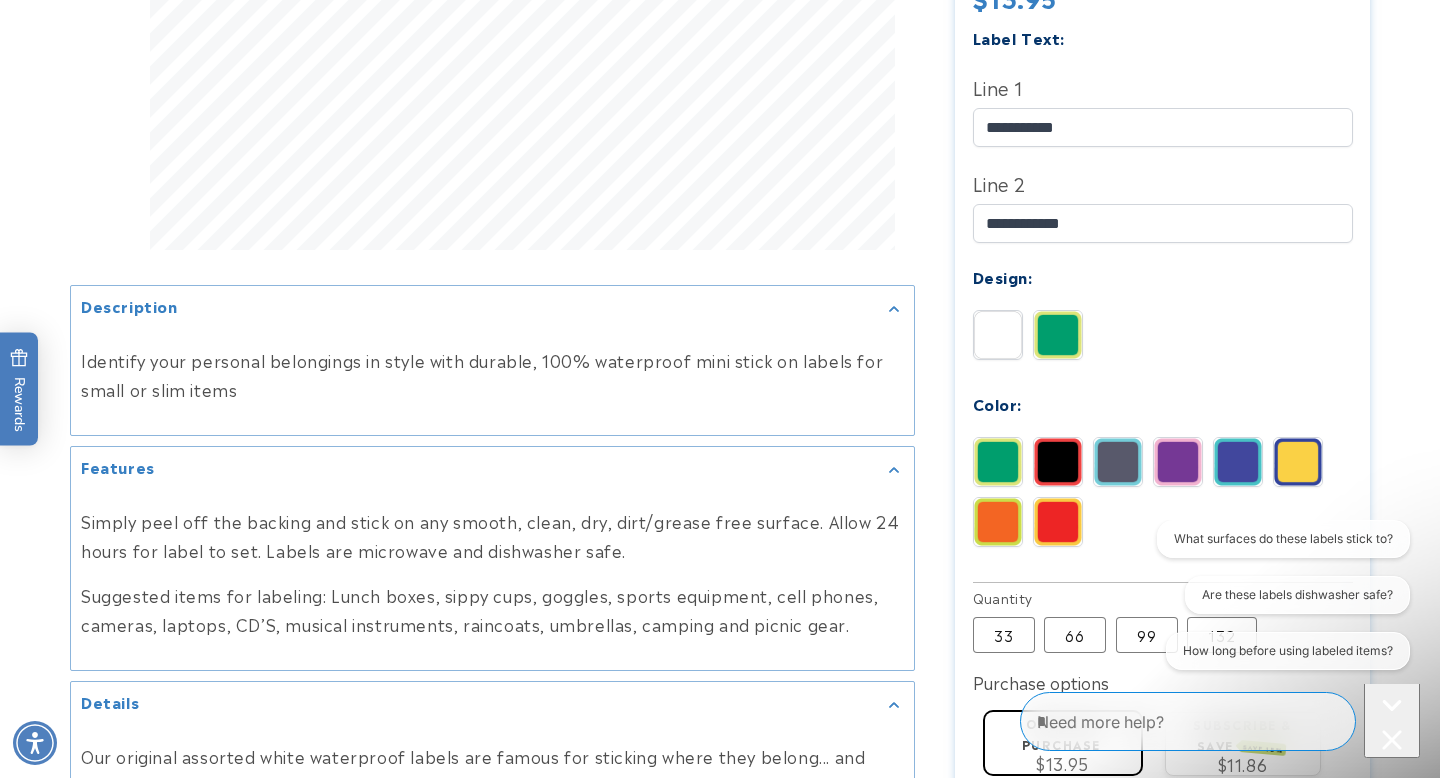 scroll, scrollTop: 707, scrollLeft: 0, axis: vertical 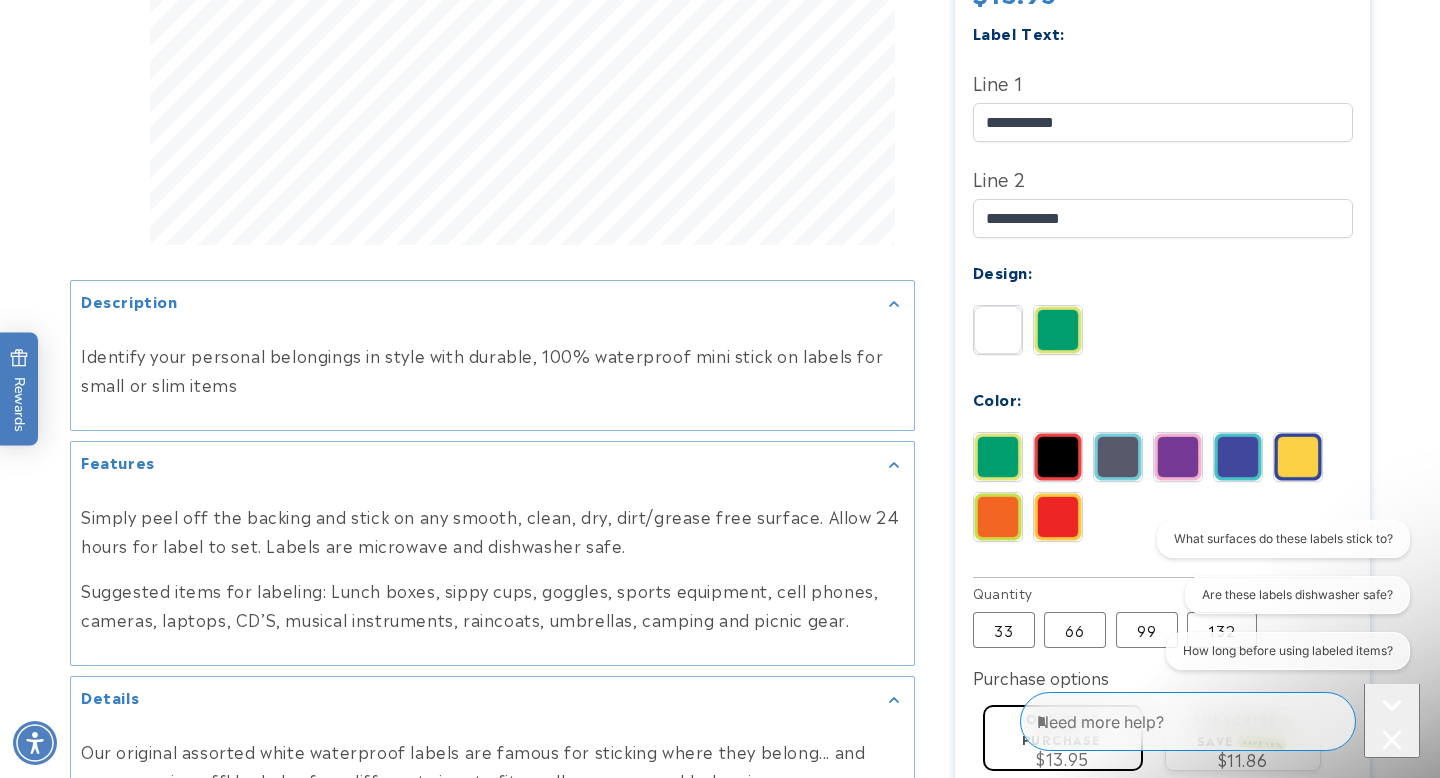 click at bounding box center (1178, 458) 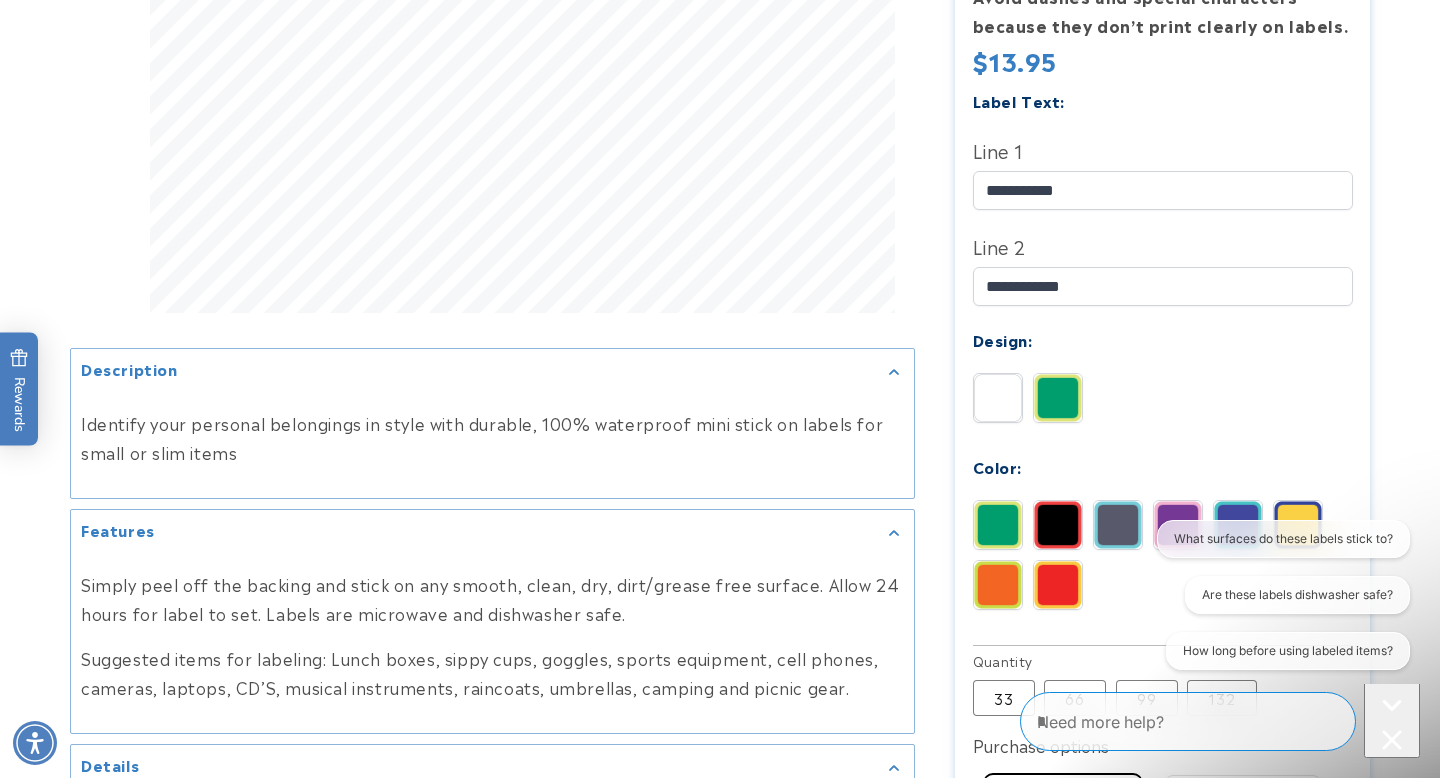 scroll, scrollTop: 678, scrollLeft: 0, axis: vertical 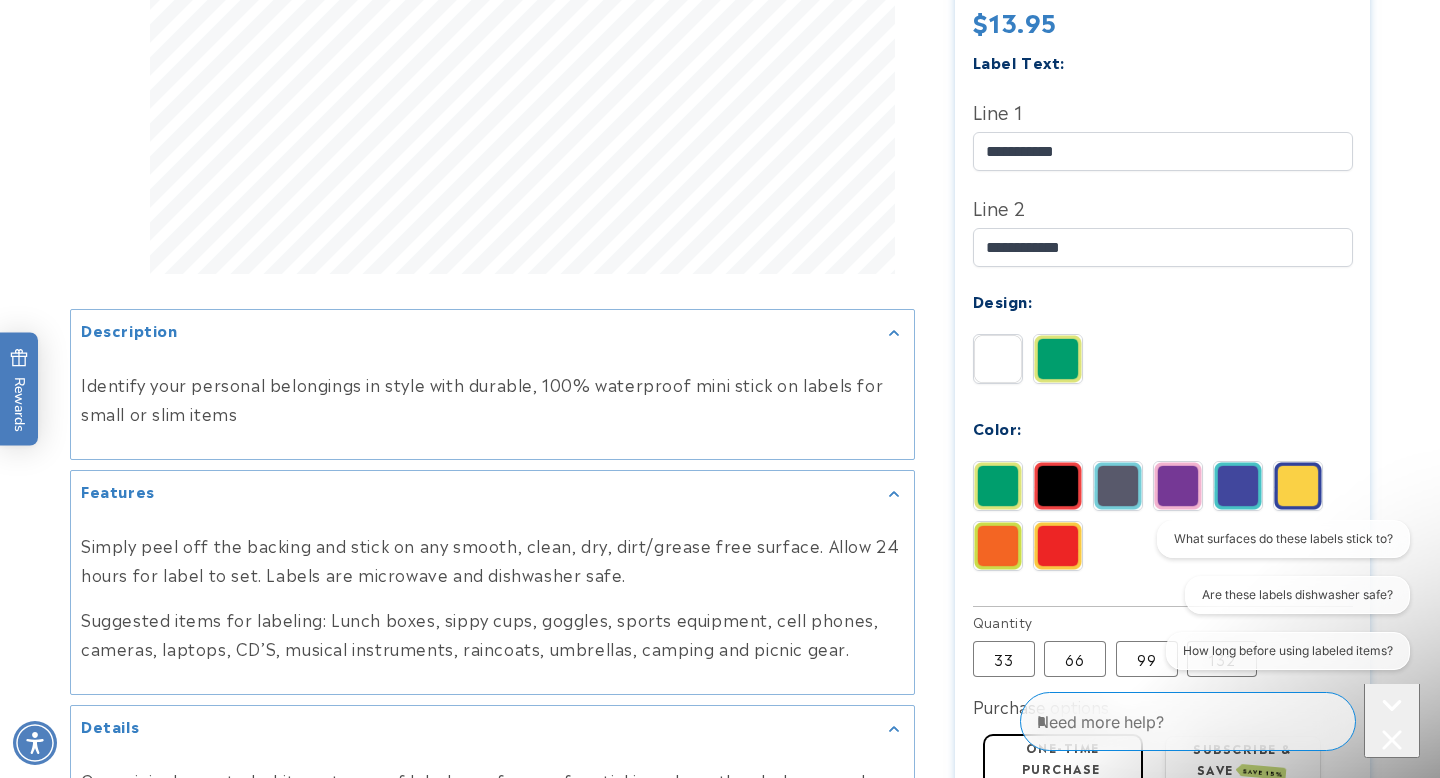 click at bounding box center (998, 547) 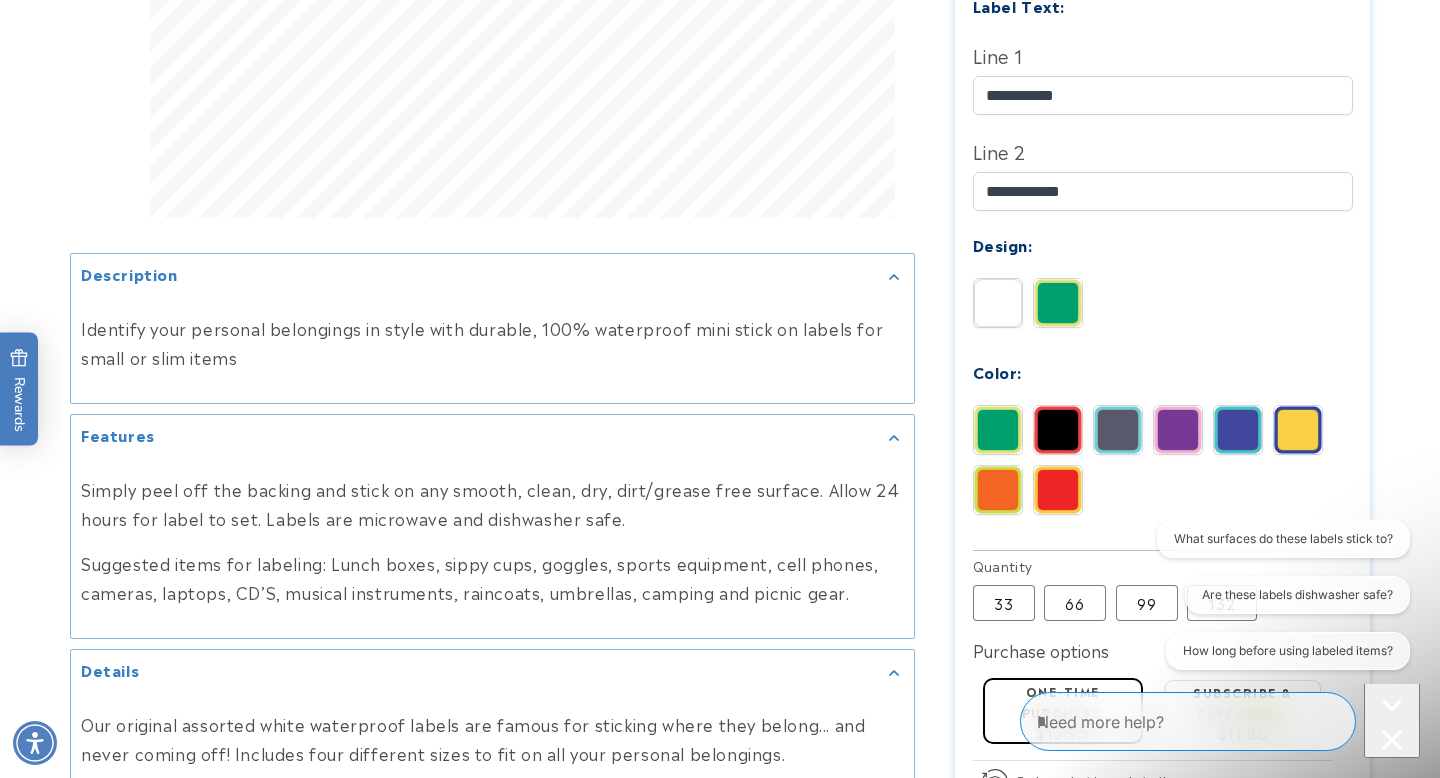 scroll, scrollTop: 766, scrollLeft: 0, axis: vertical 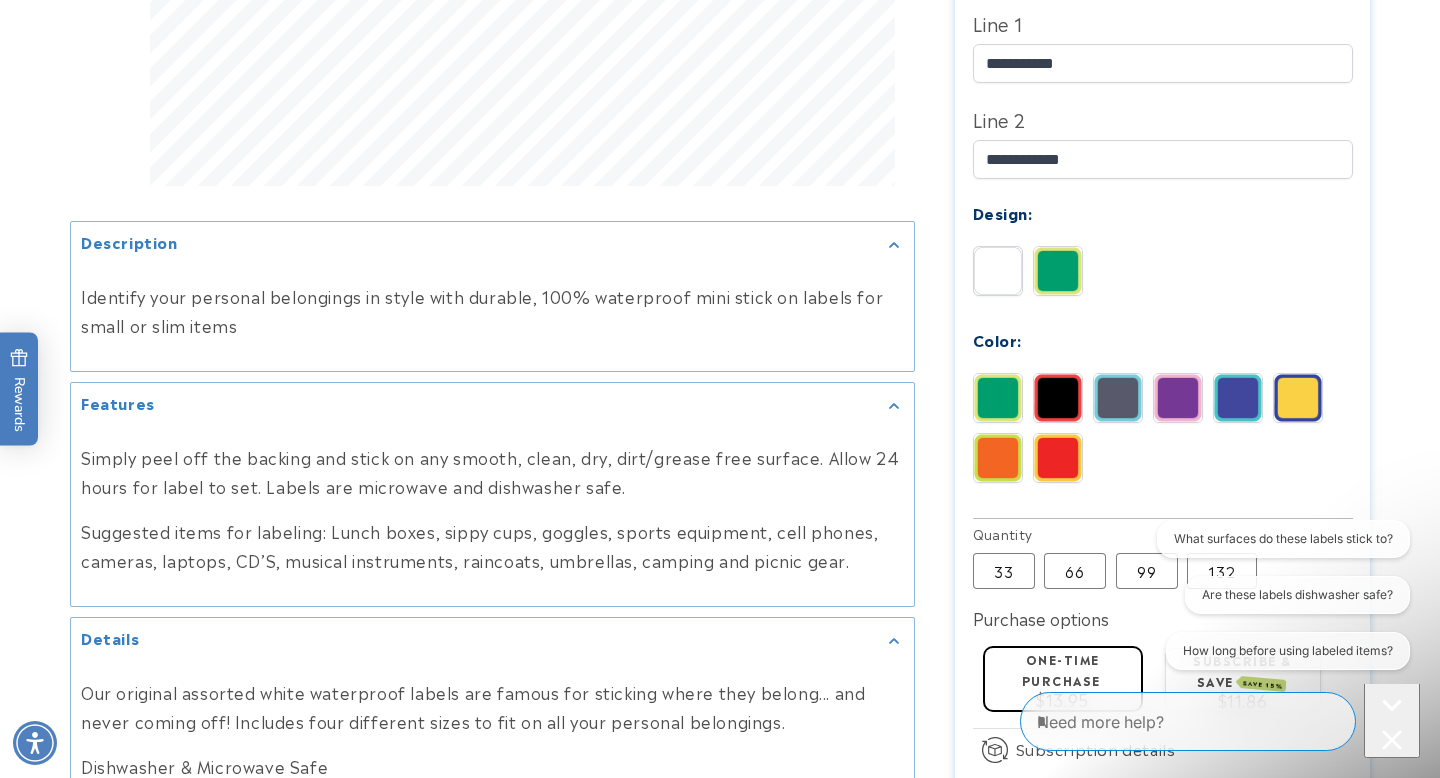 click at bounding box center (1118, 399) 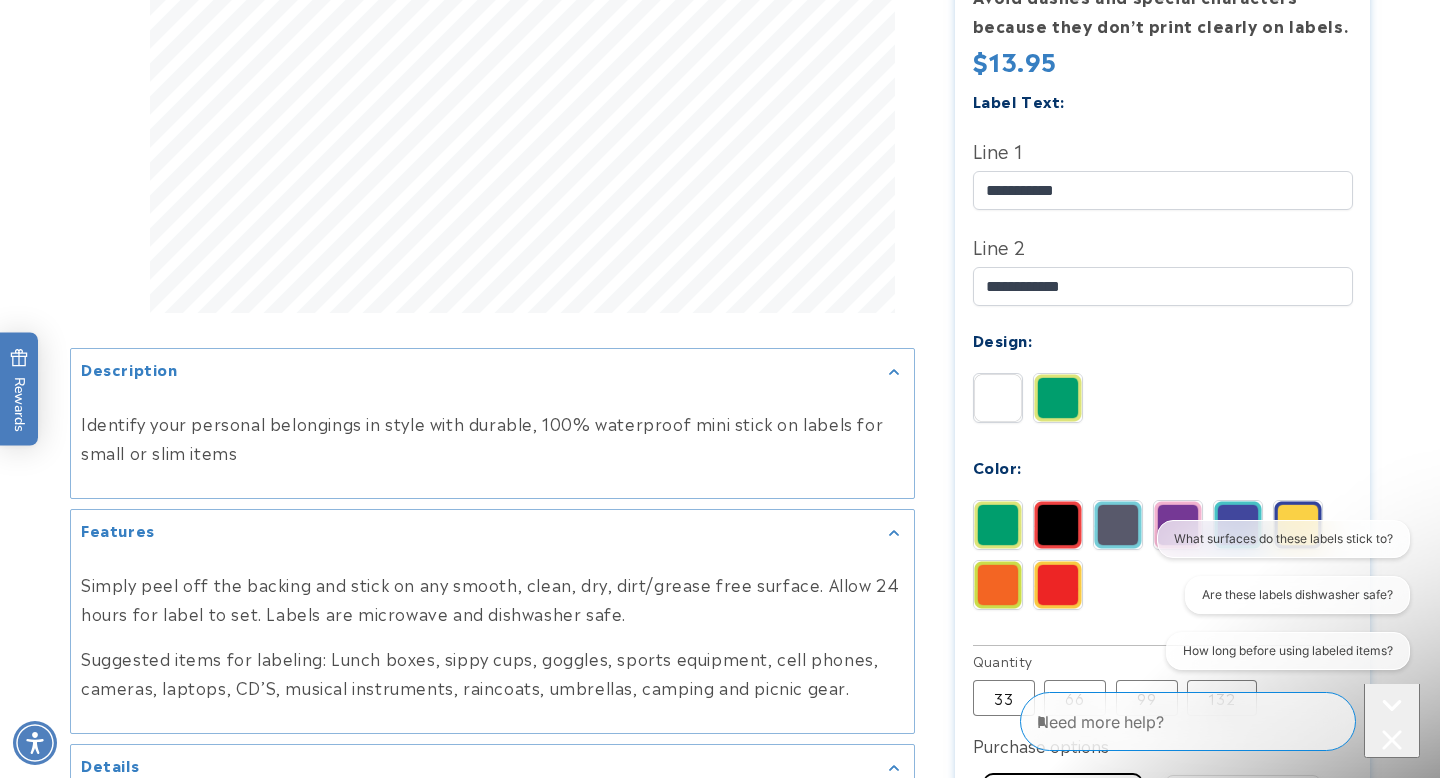 scroll, scrollTop: 677, scrollLeft: 0, axis: vertical 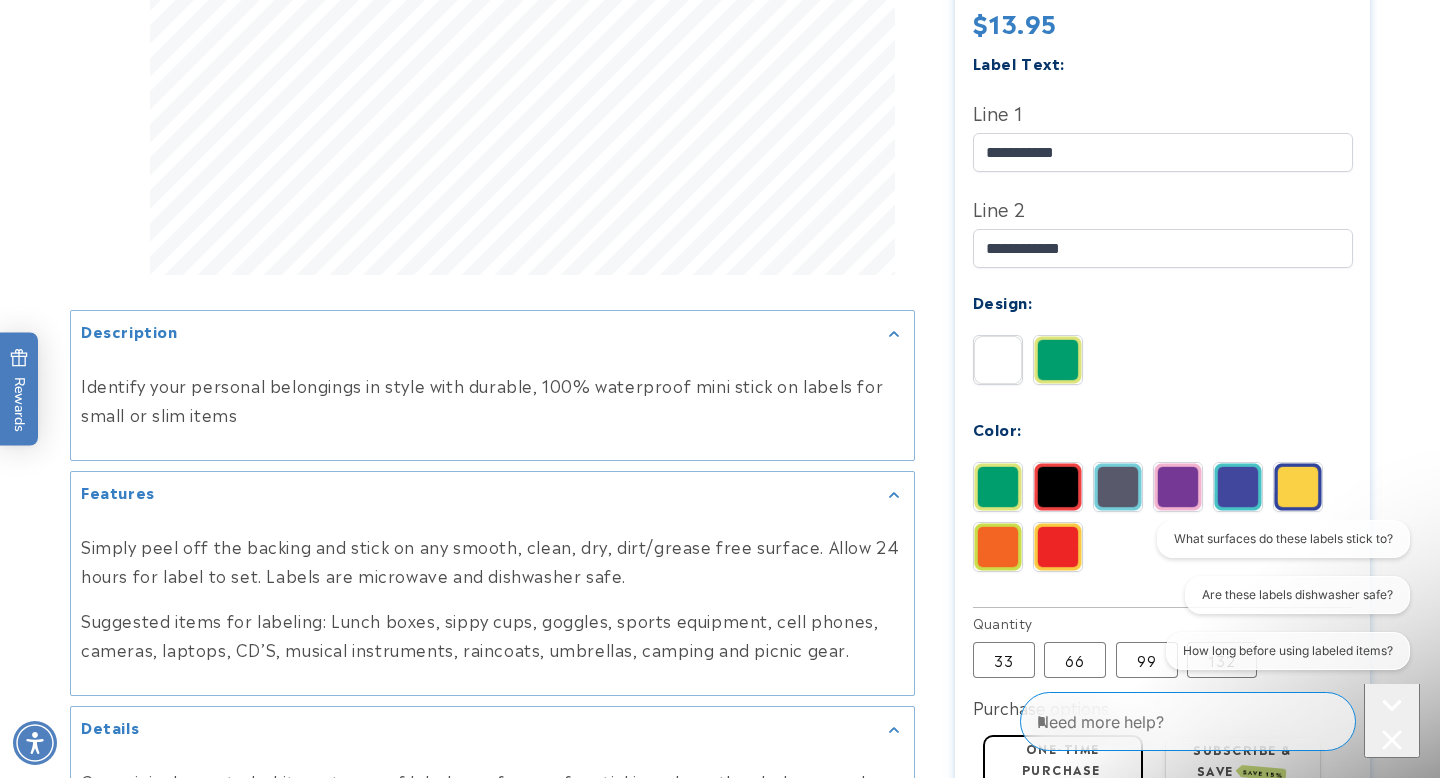 click at bounding box center [1238, 488] 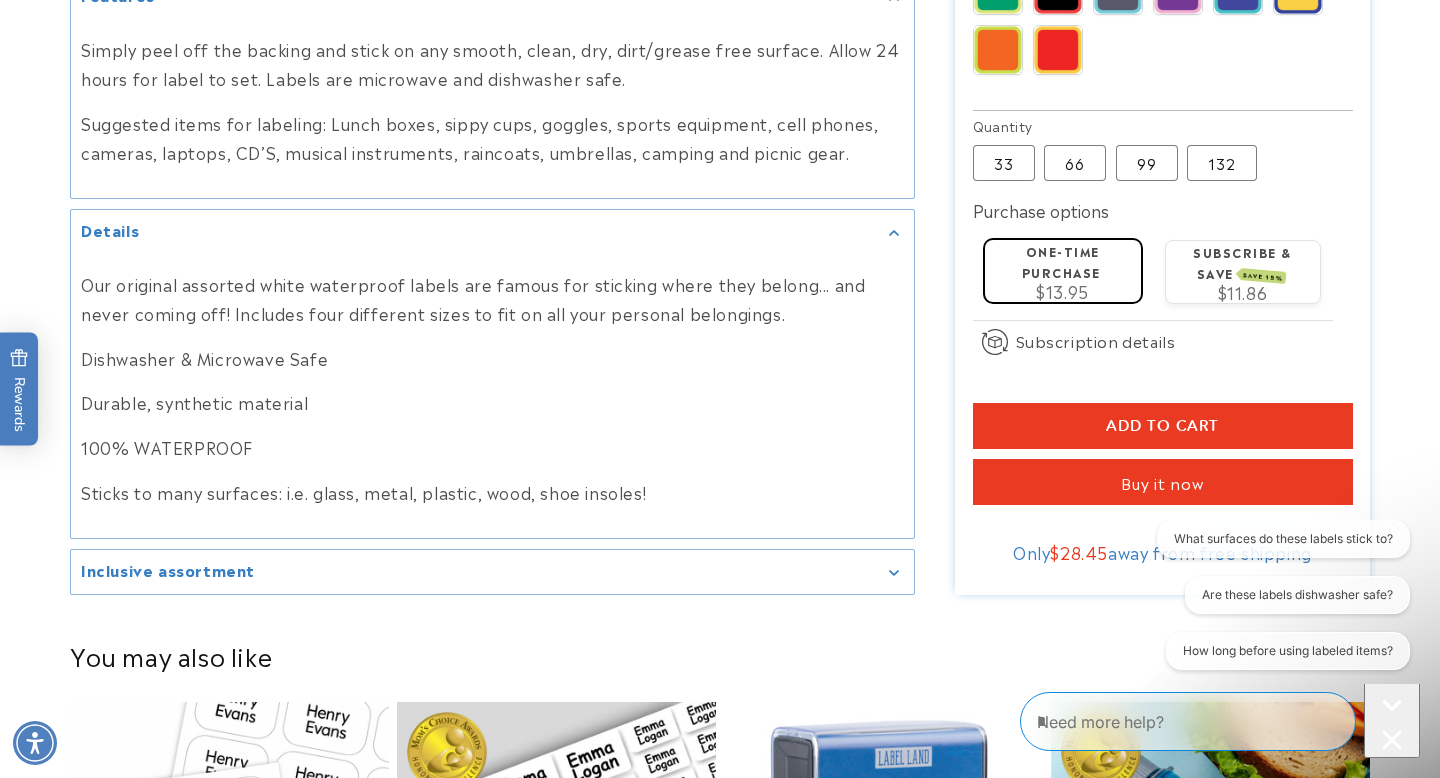scroll, scrollTop: 1175, scrollLeft: 0, axis: vertical 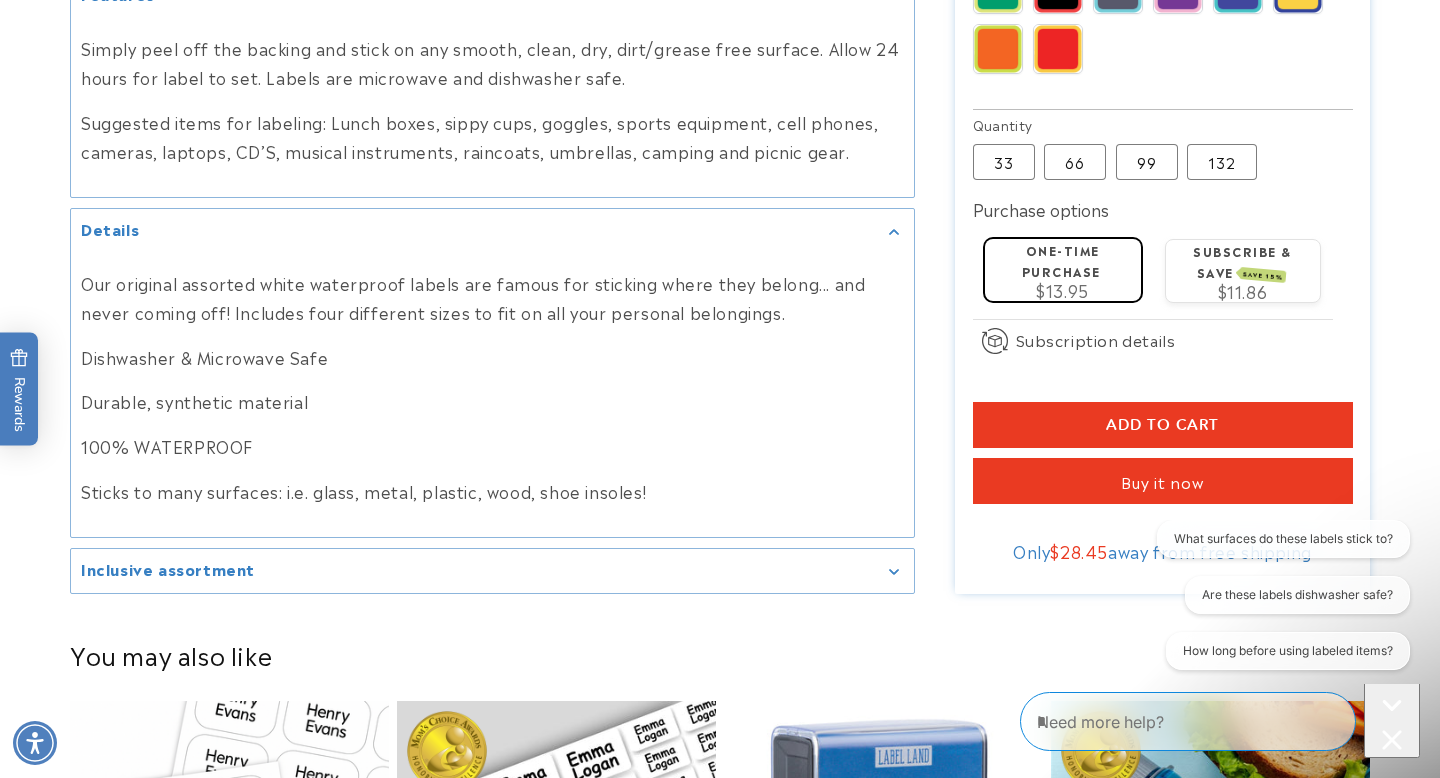 click on "Add to cart" at bounding box center (1163, 425) 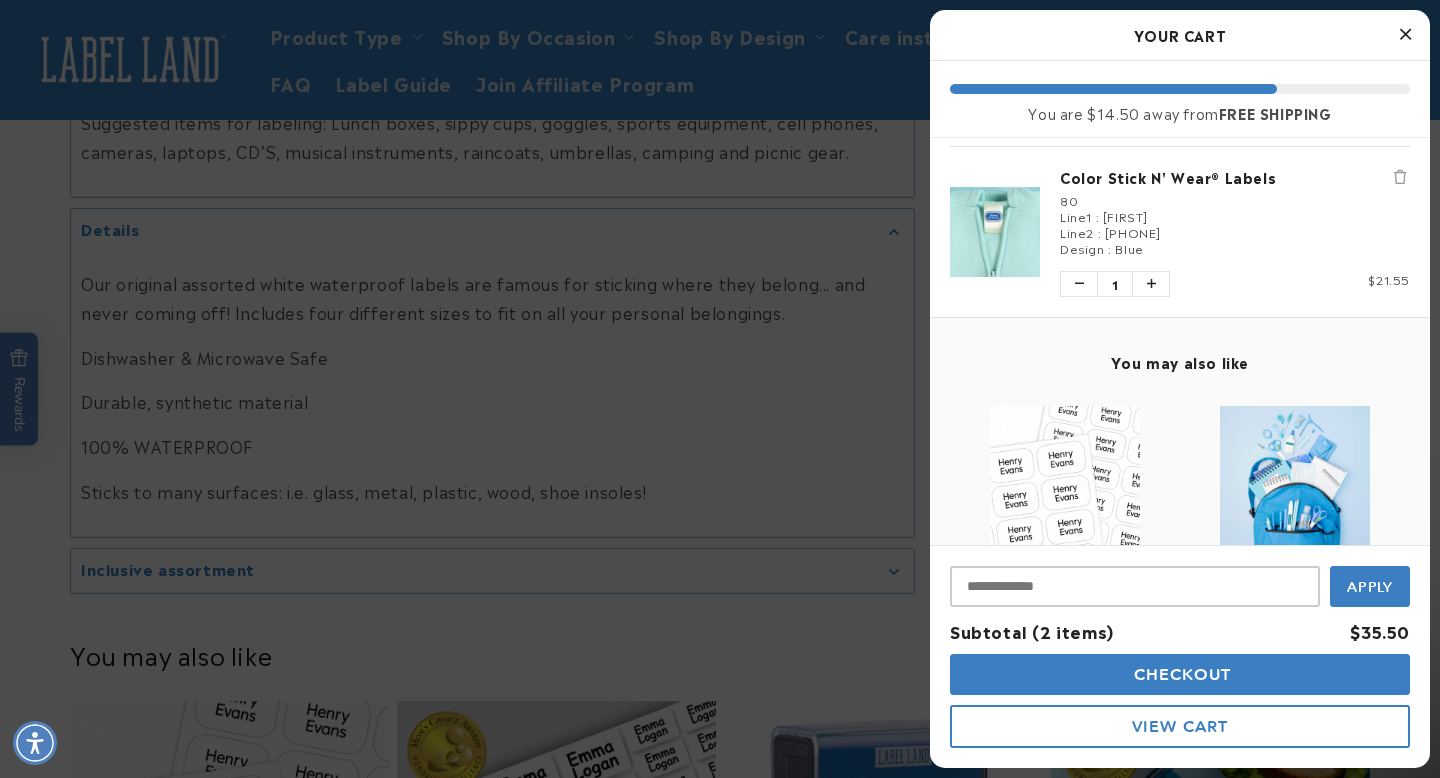 scroll, scrollTop: 390, scrollLeft: 0, axis: vertical 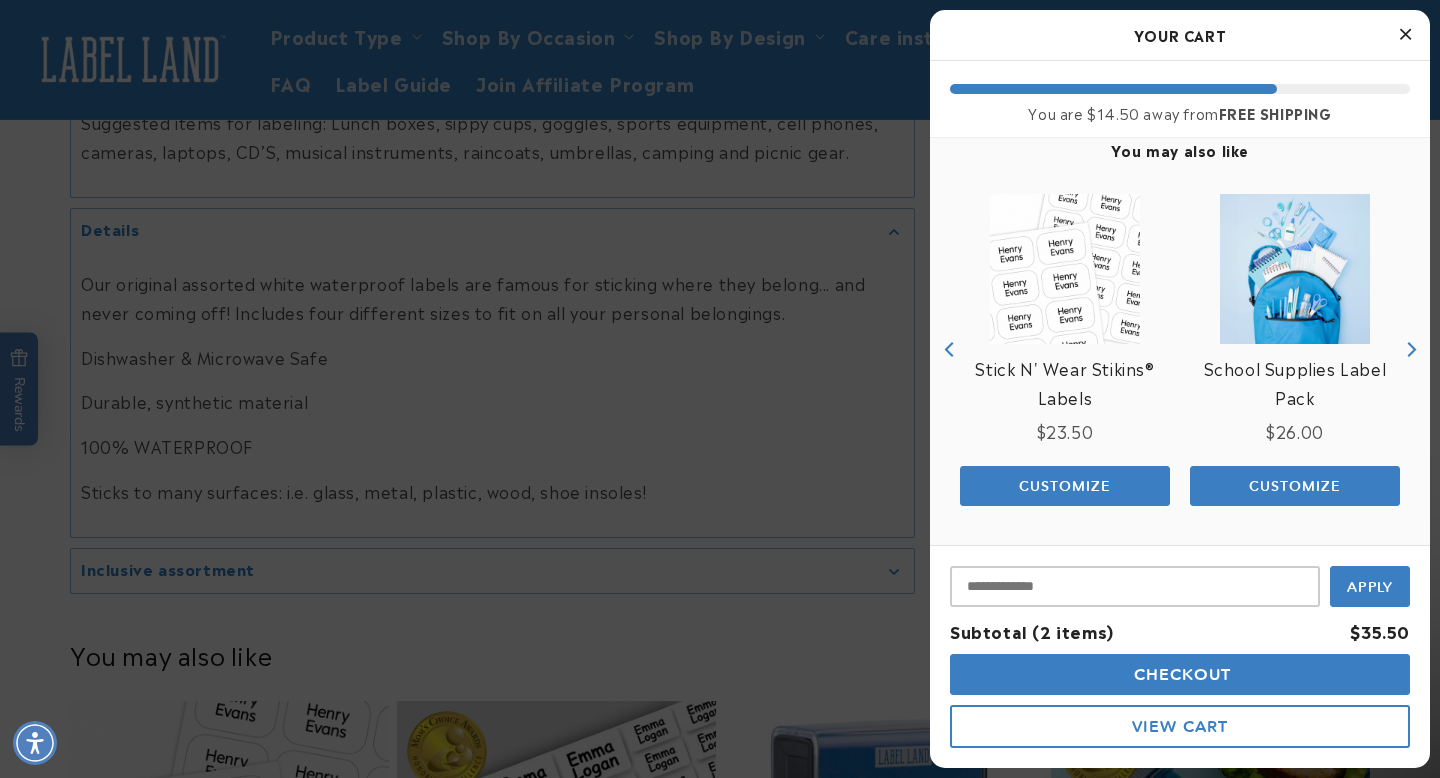 click on "Checkout" at bounding box center [1180, 674] 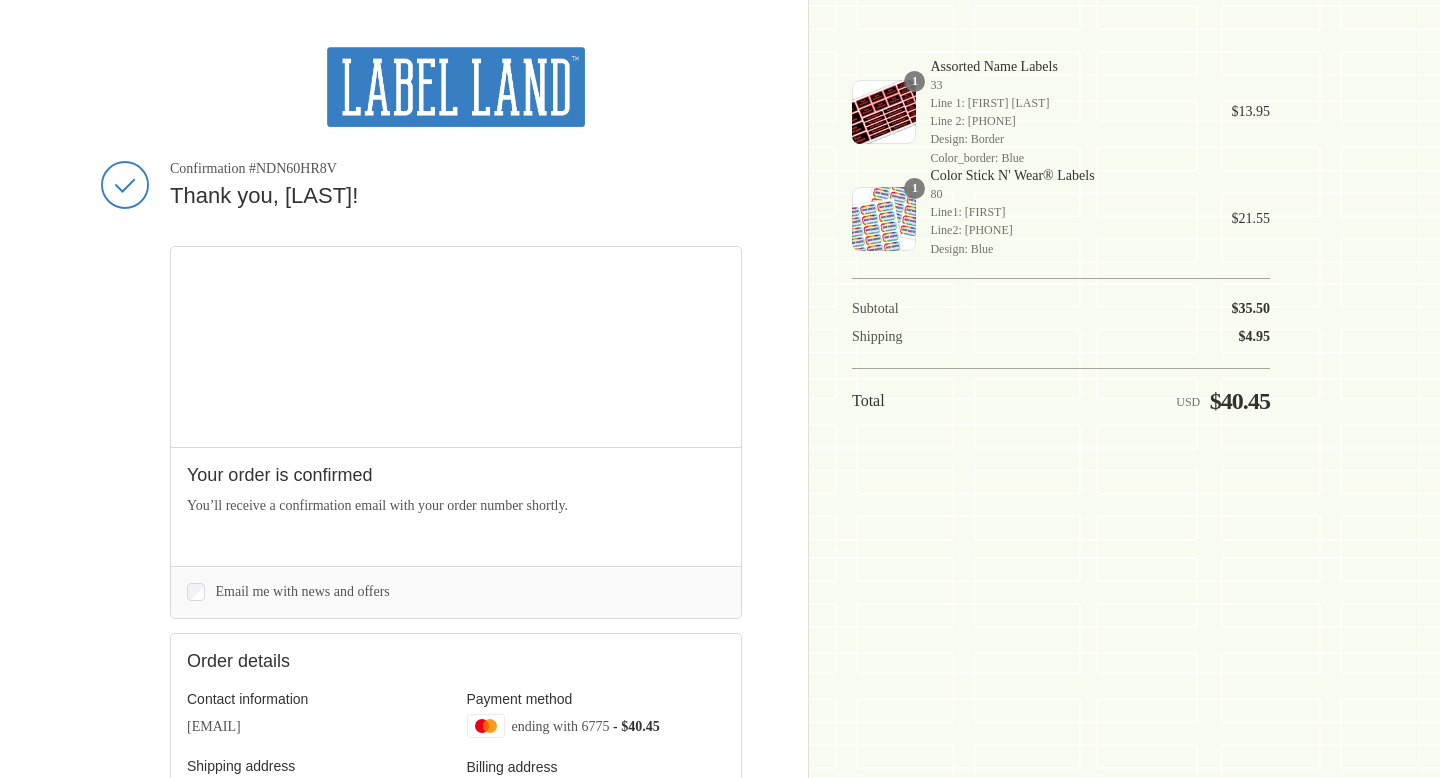 scroll, scrollTop: 0, scrollLeft: 0, axis: both 